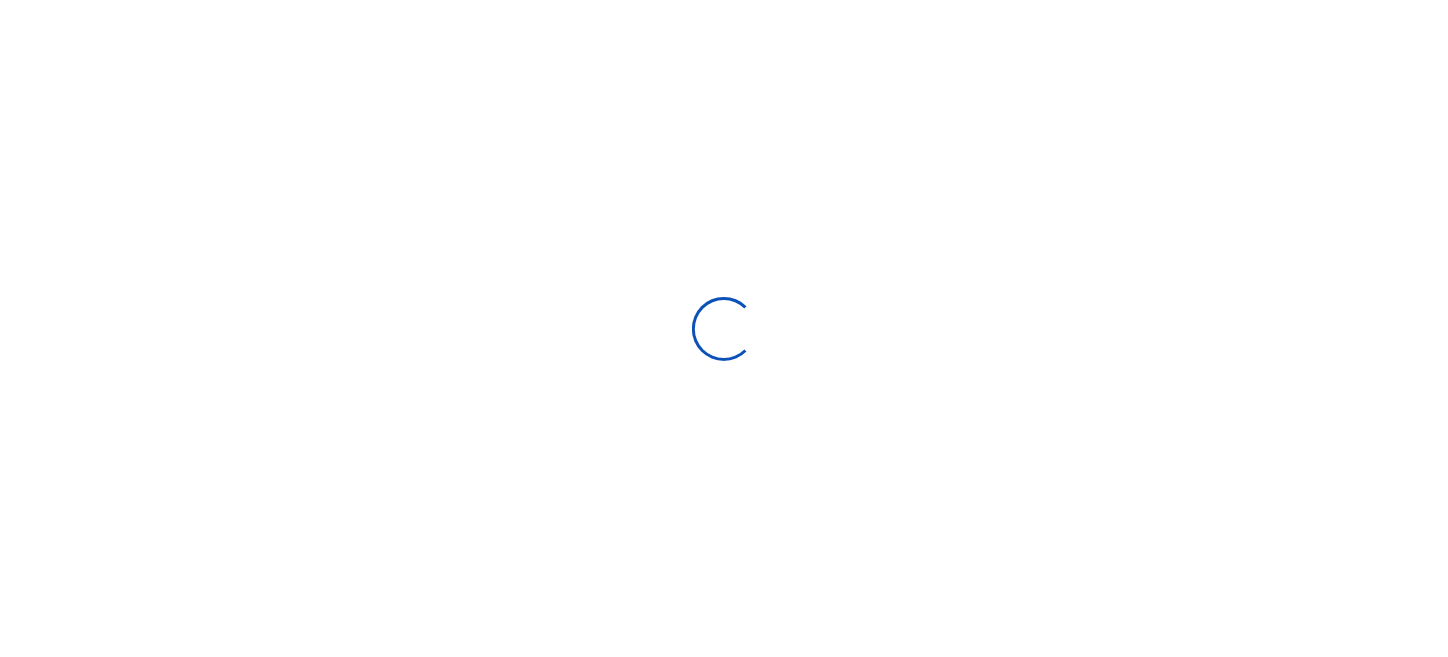 scroll, scrollTop: 282, scrollLeft: 0, axis: vertical 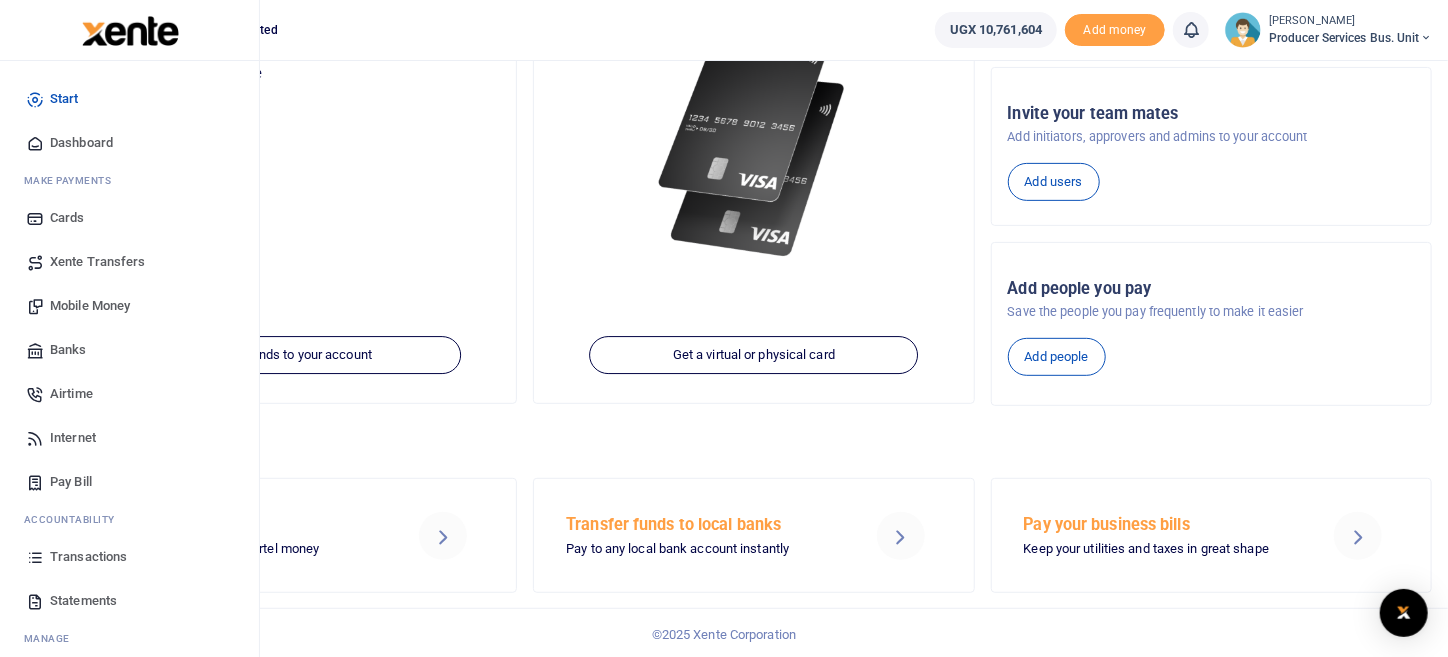 click on "Transactions" at bounding box center [88, 557] 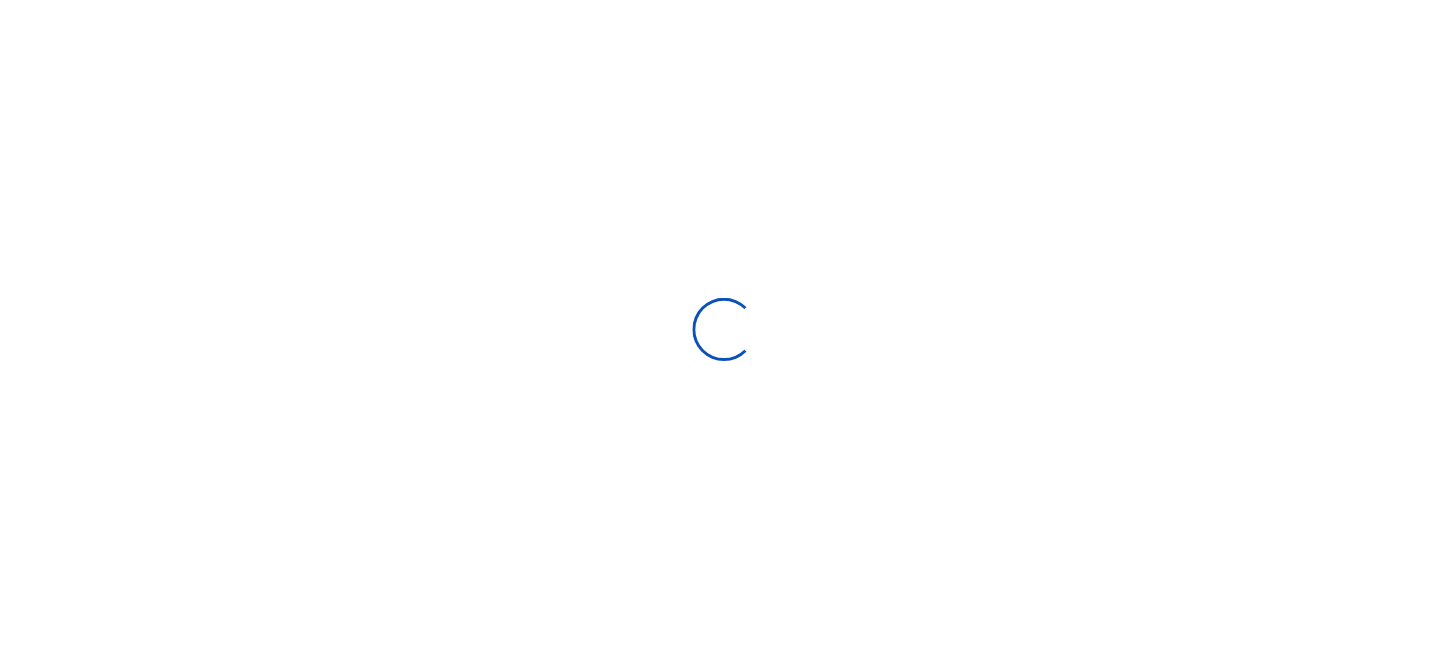 scroll, scrollTop: 0, scrollLeft: 0, axis: both 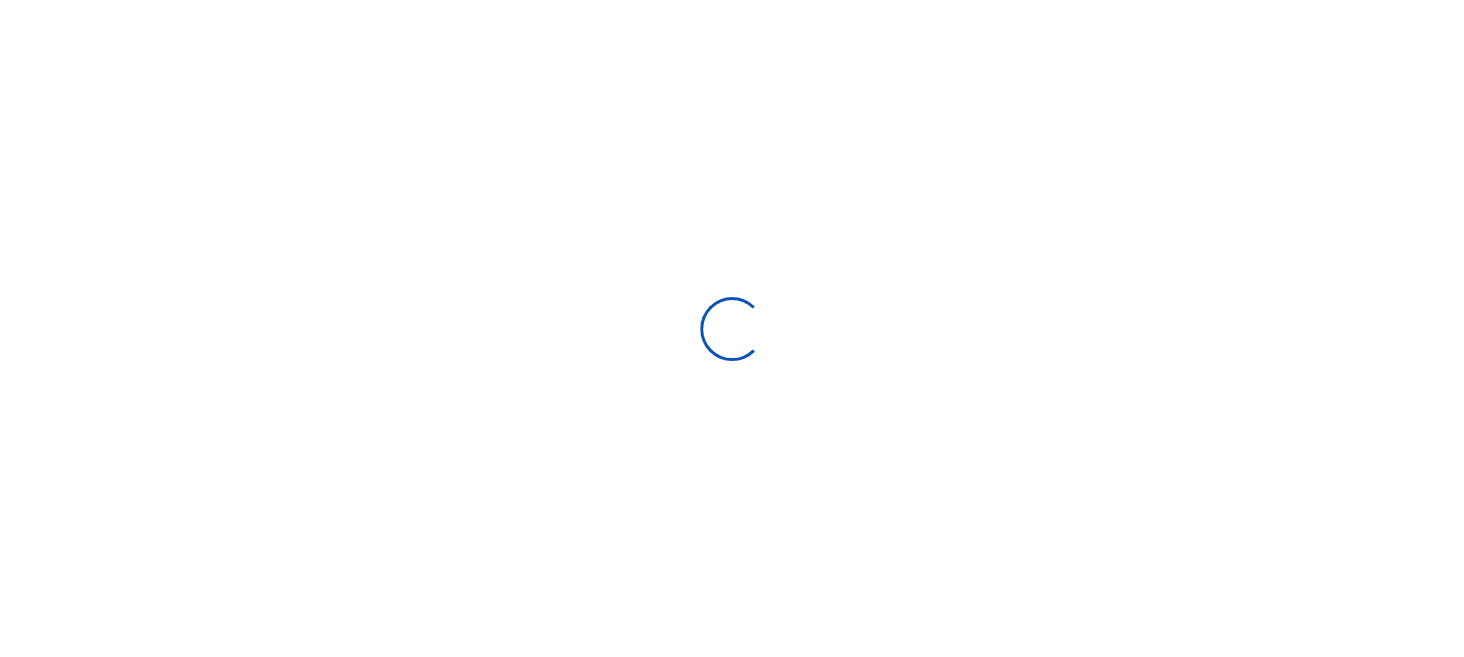 select 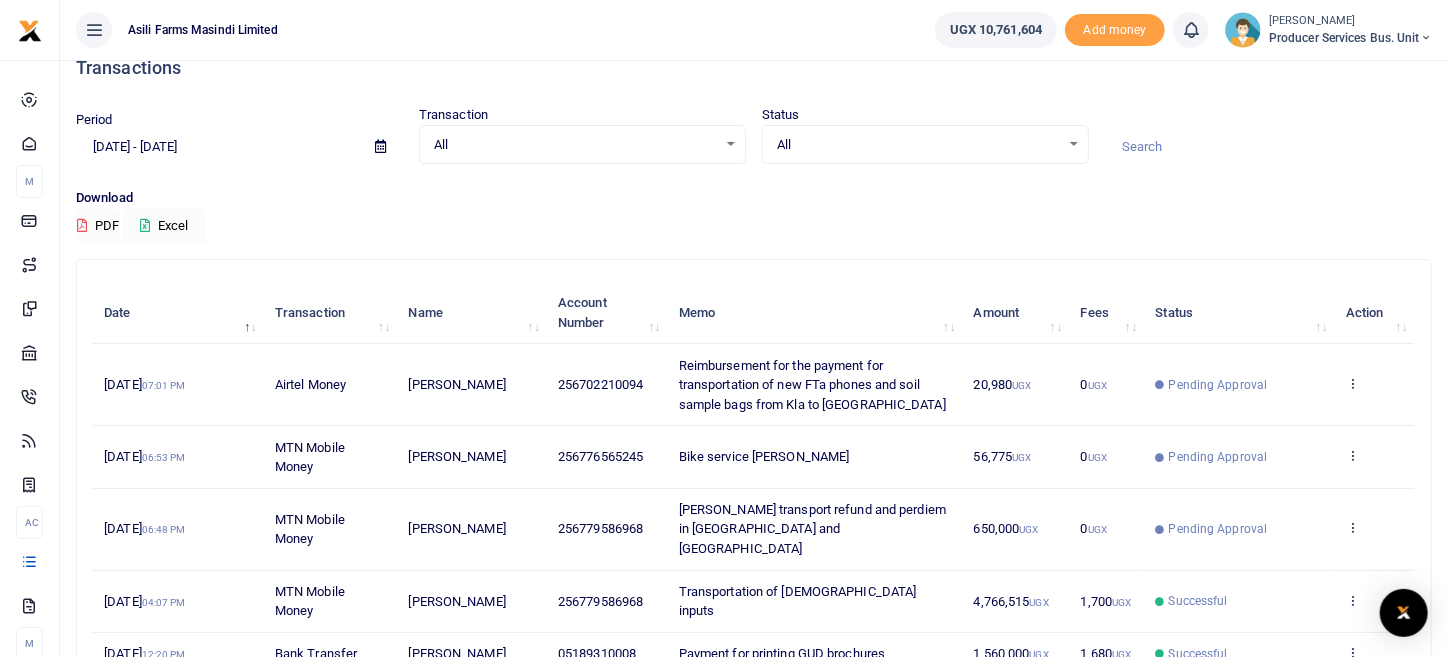 scroll, scrollTop: 0, scrollLeft: 0, axis: both 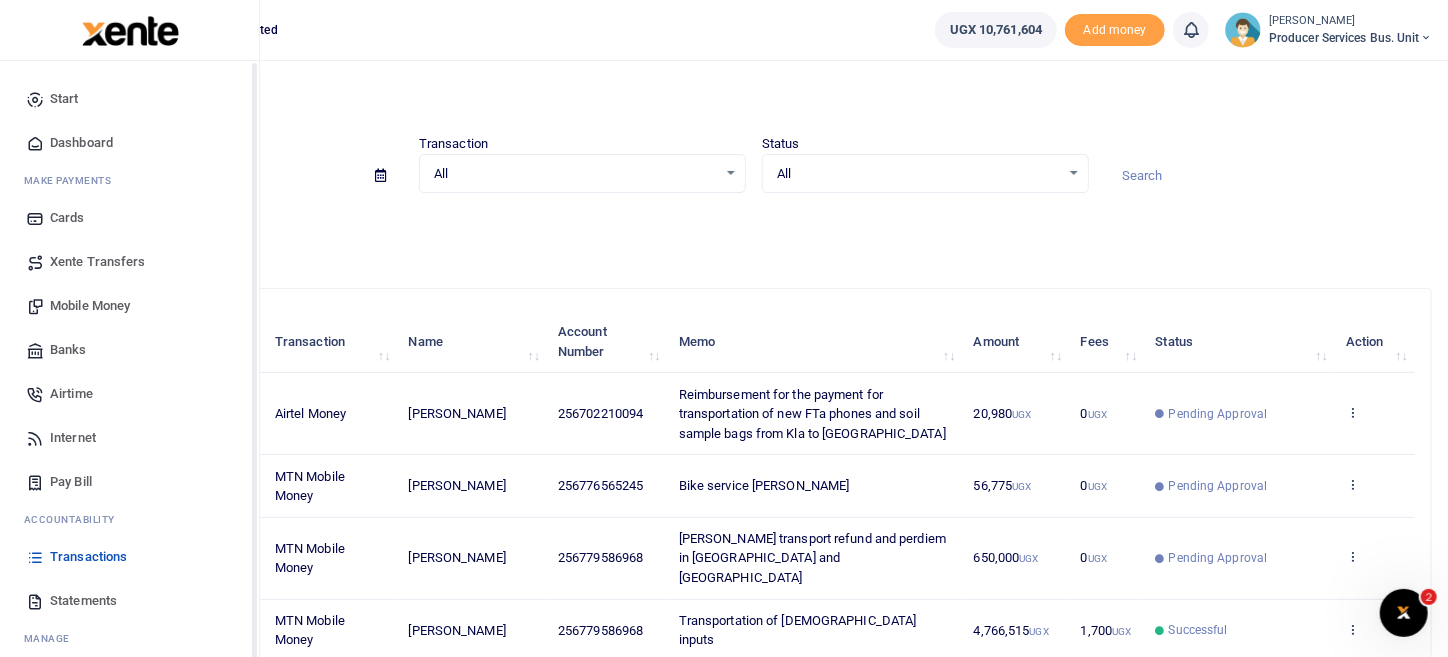 click on "Mobile Money" at bounding box center (90, 306) 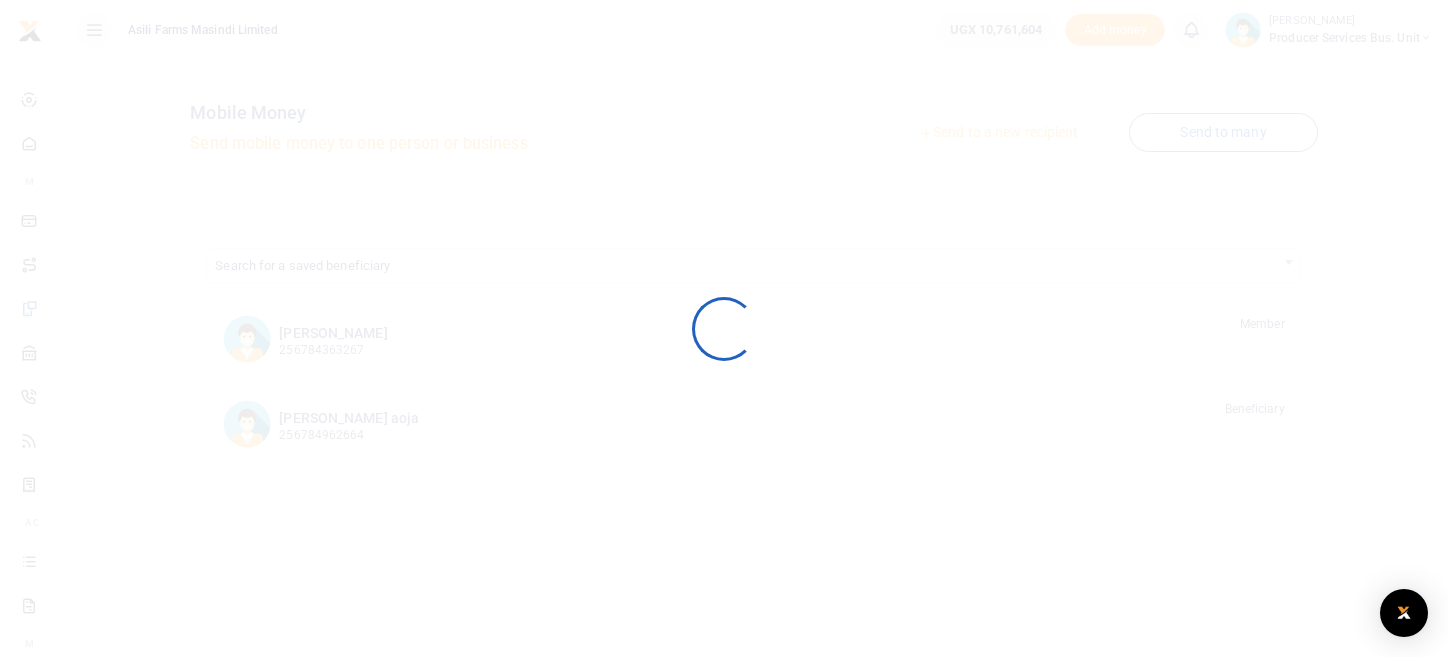 scroll, scrollTop: 0, scrollLeft: 0, axis: both 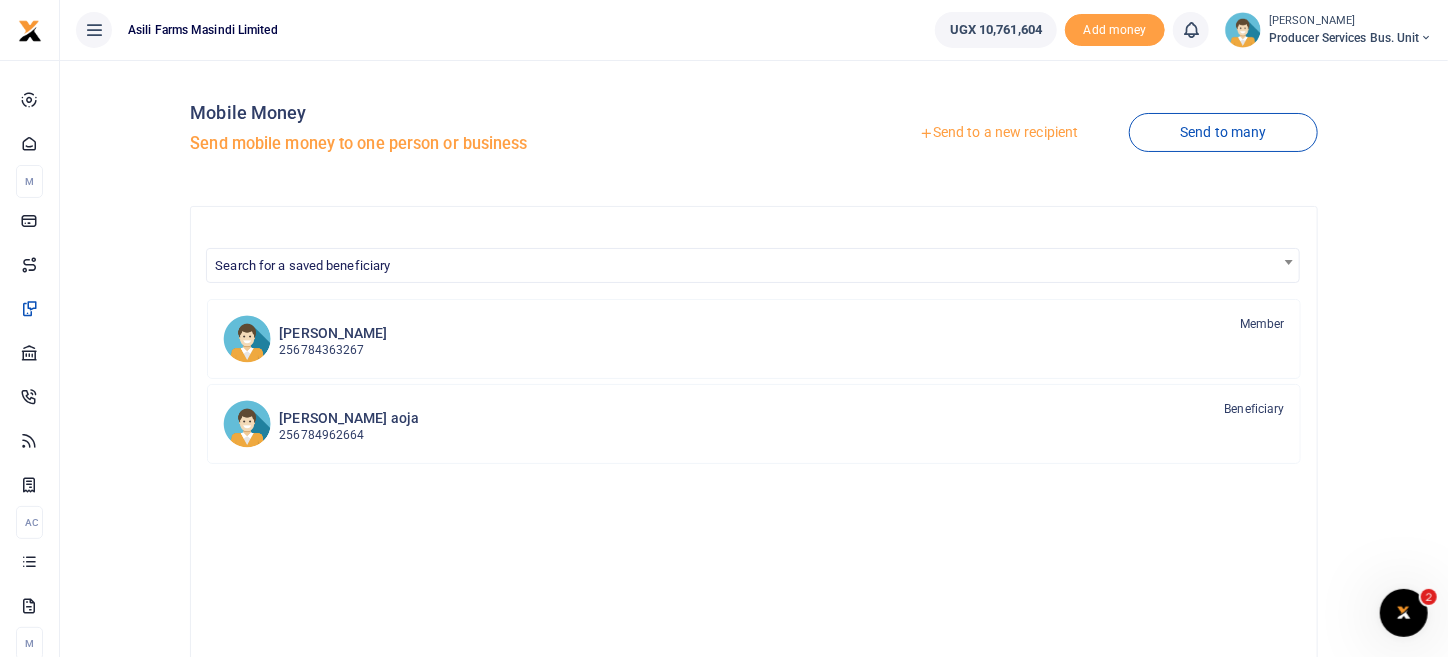 click on "Send to a new recipient" at bounding box center (998, 133) 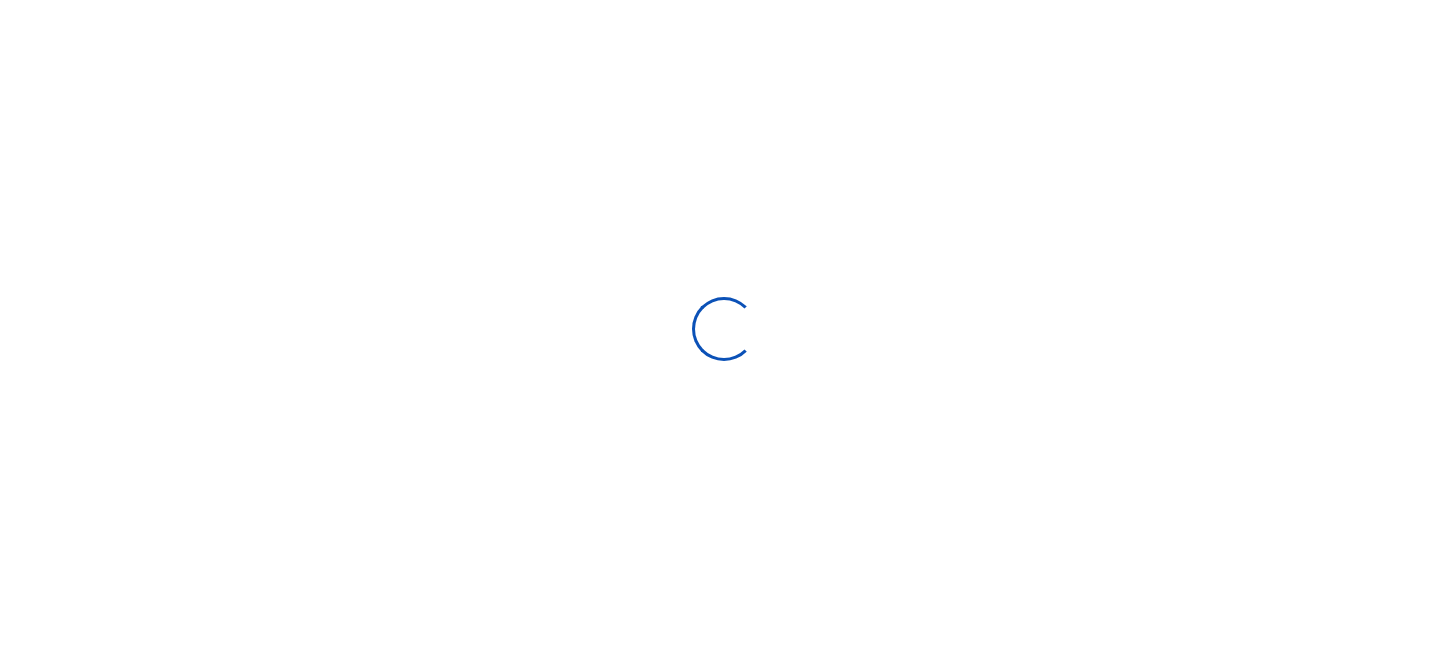 scroll, scrollTop: 0, scrollLeft: 0, axis: both 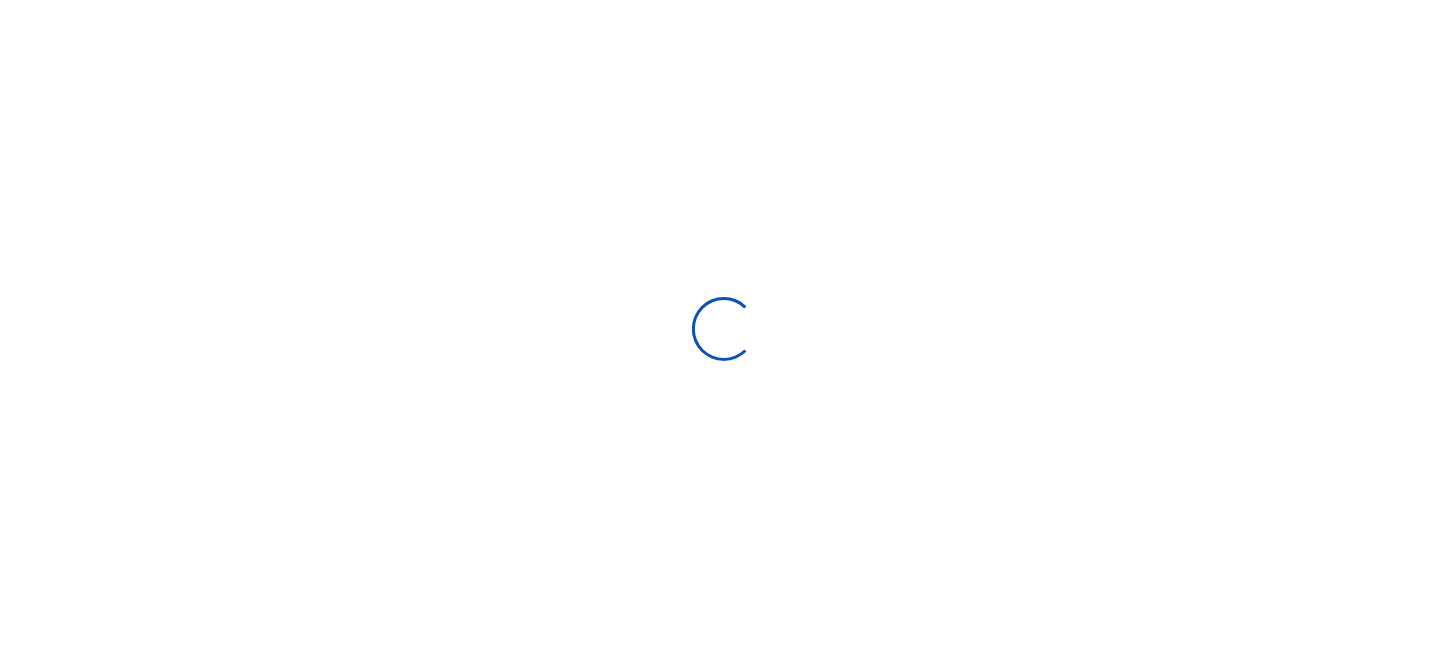 select on "Loading bundles" 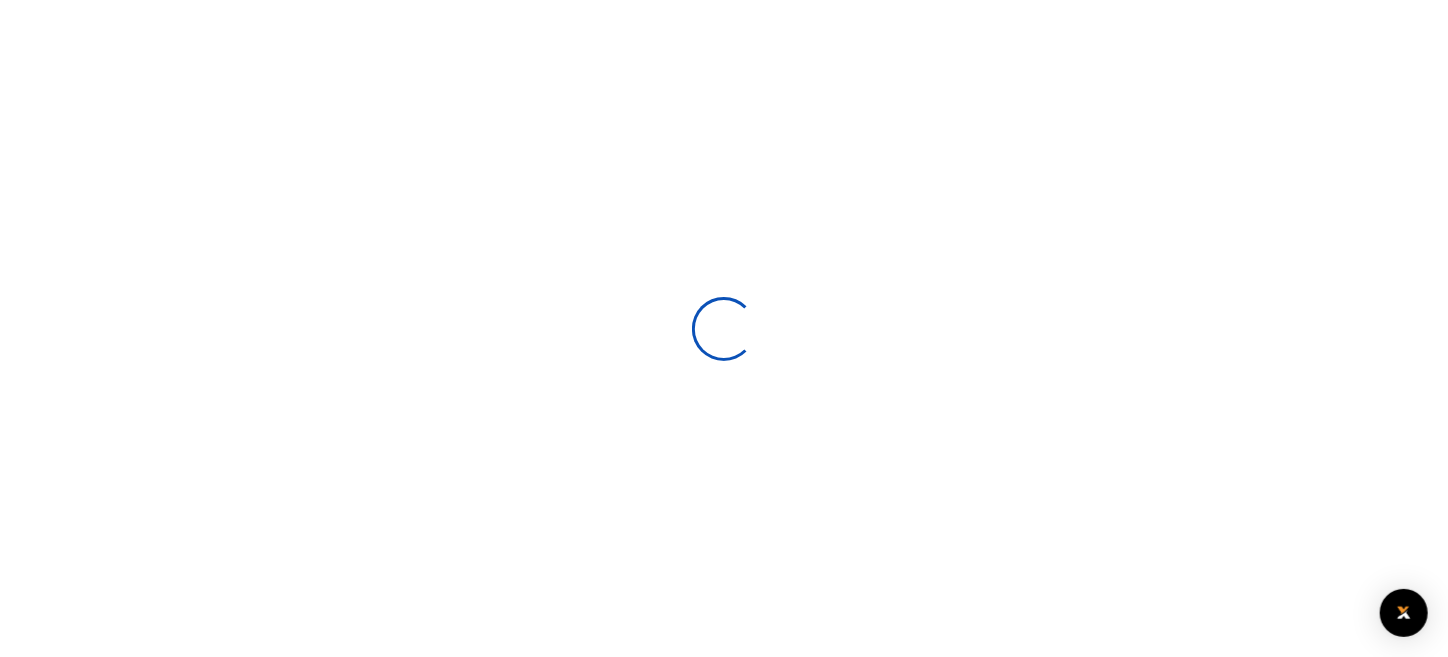 select 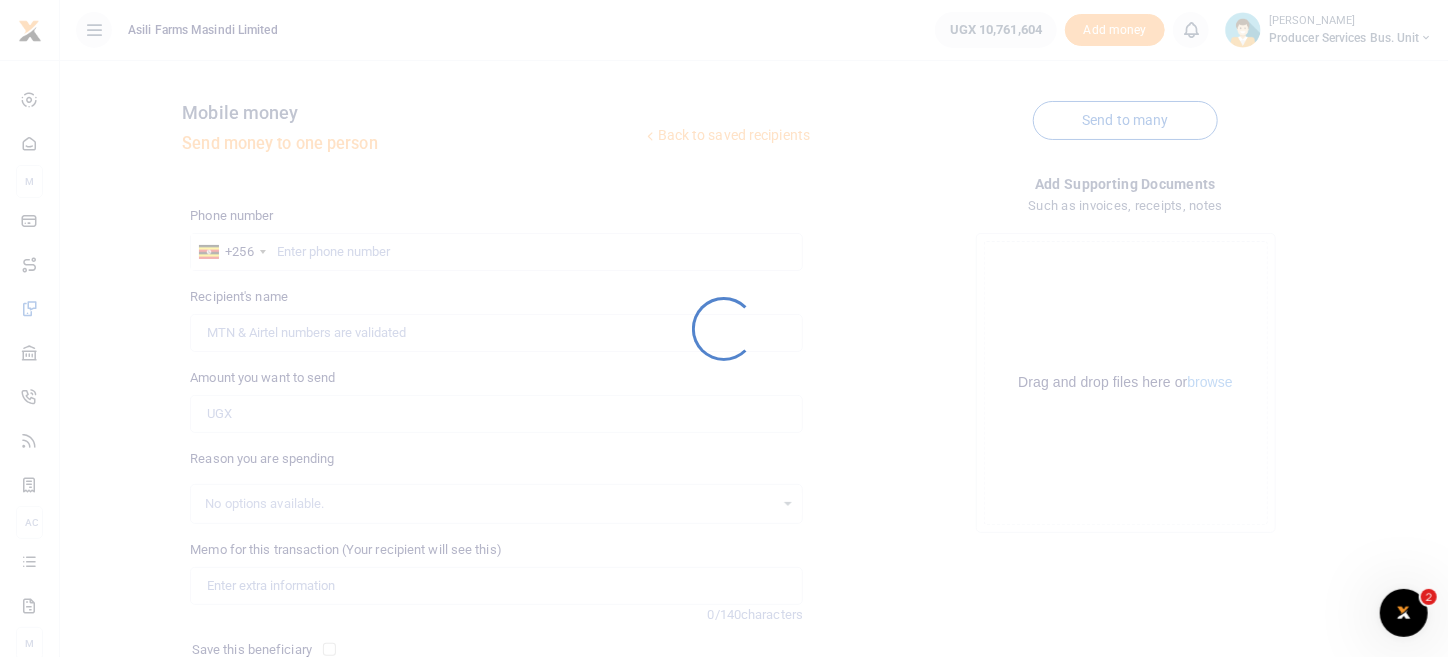 scroll, scrollTop: 0, scrollLeft: 0, axis: both 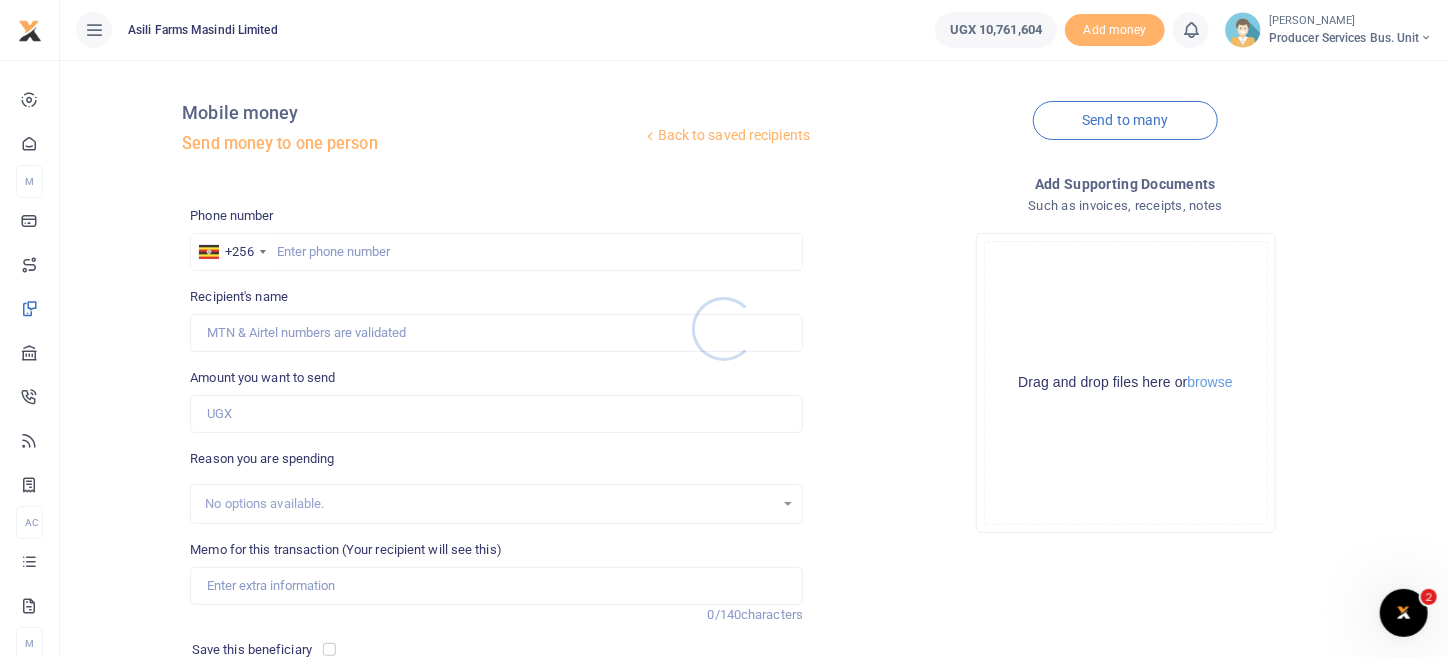 click at bounding box center [724, 328] 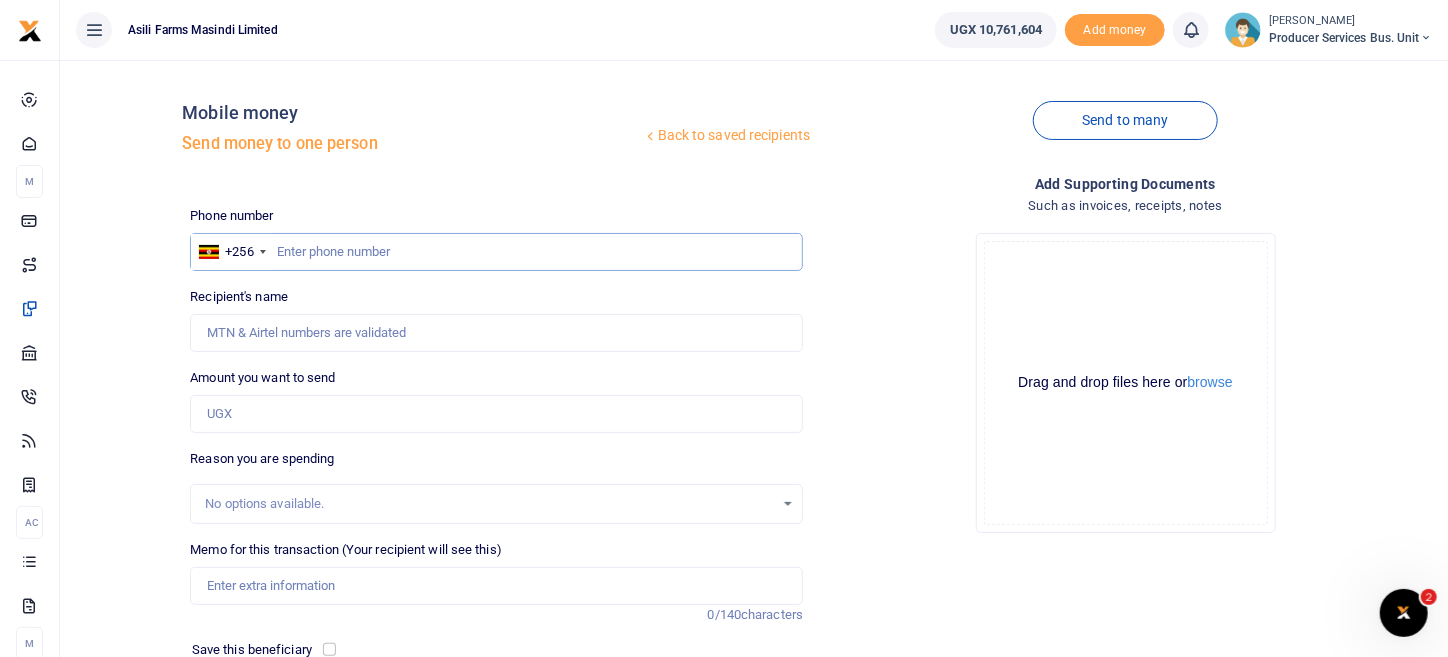 click at bounding box center (496, 252) 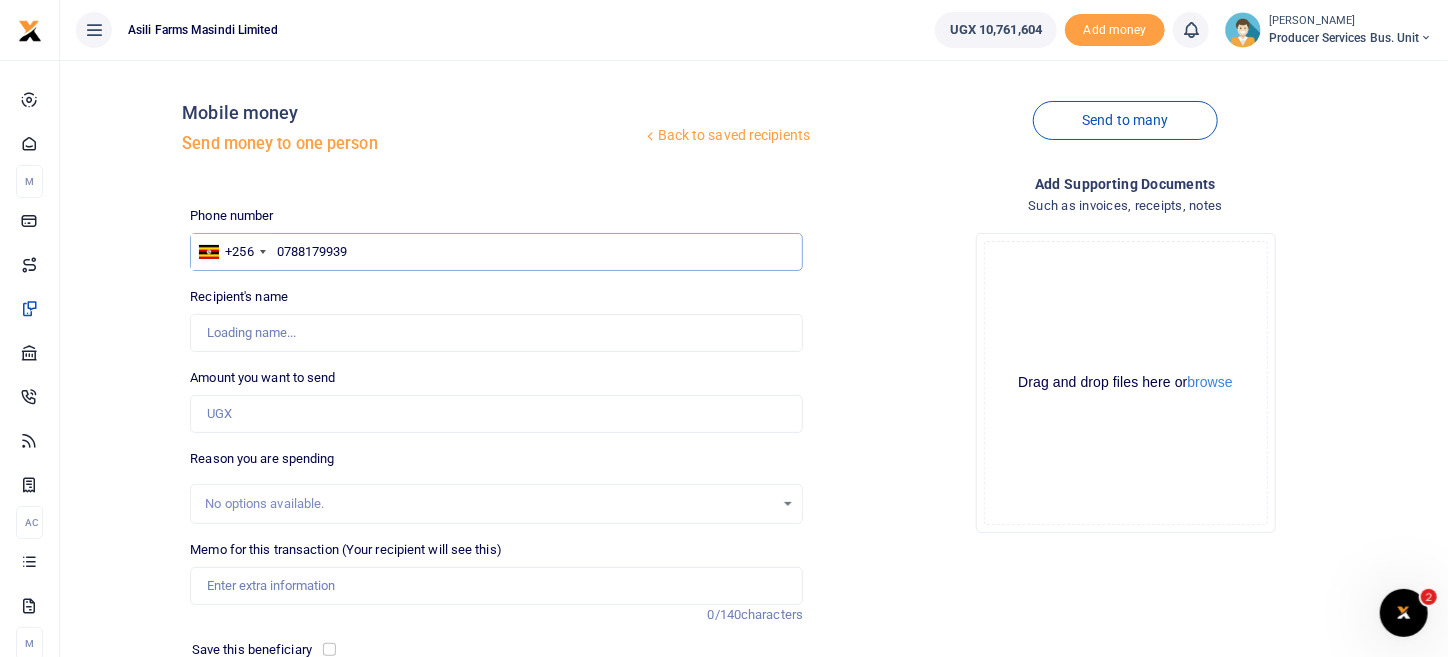 click on "0788179939" at bounding box center [496, 252] 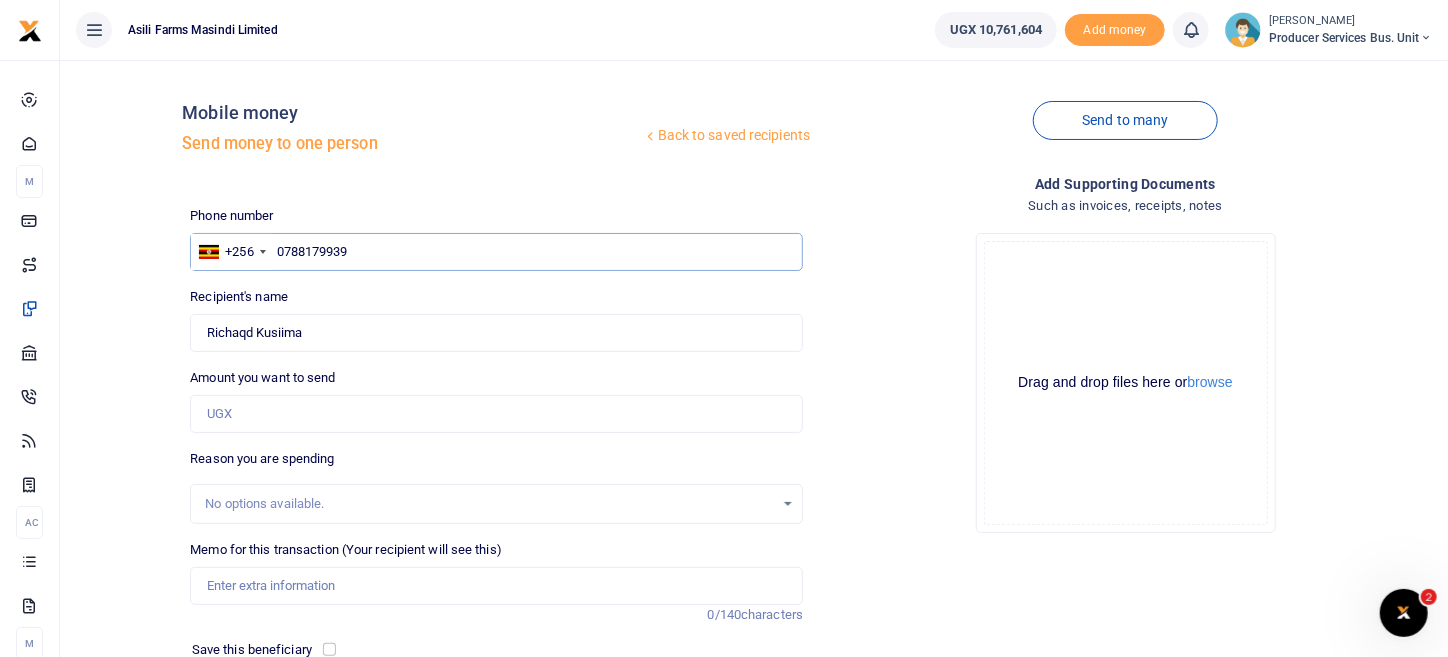 type on "0788179939" 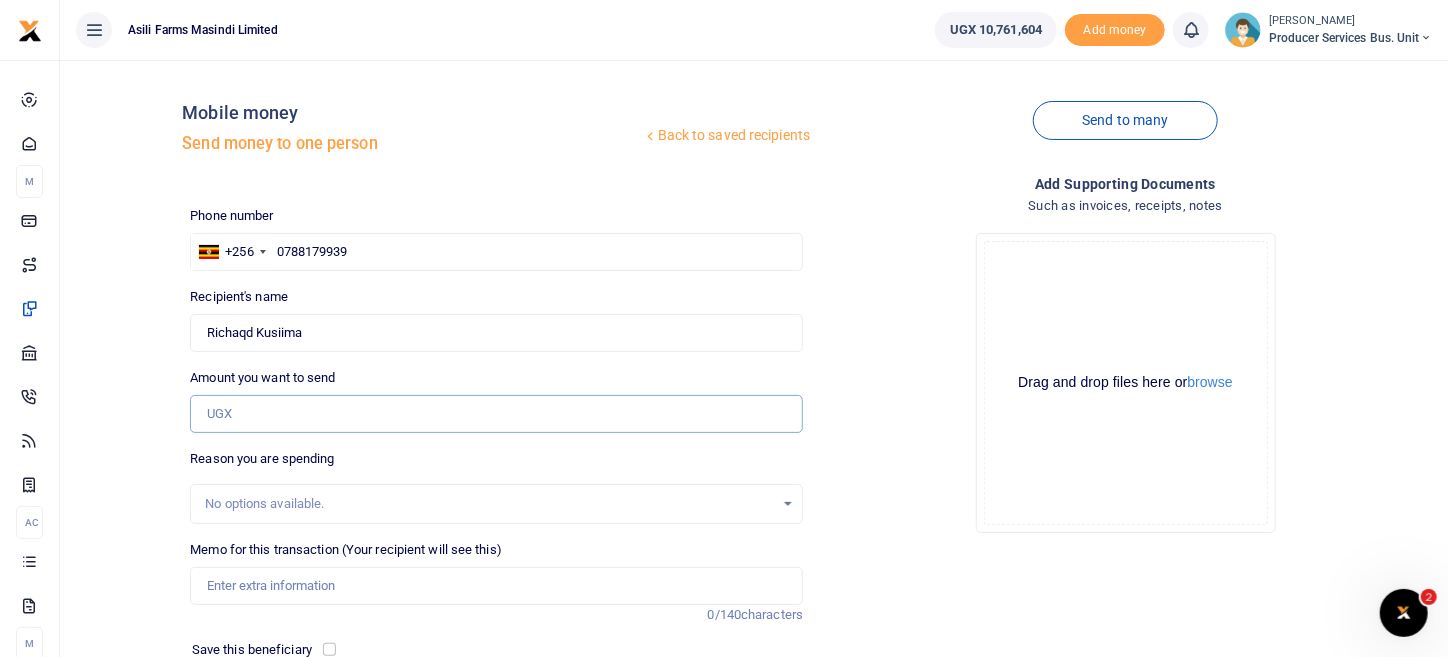 click on "Amount you want to send" at bounding box center (496, 414) 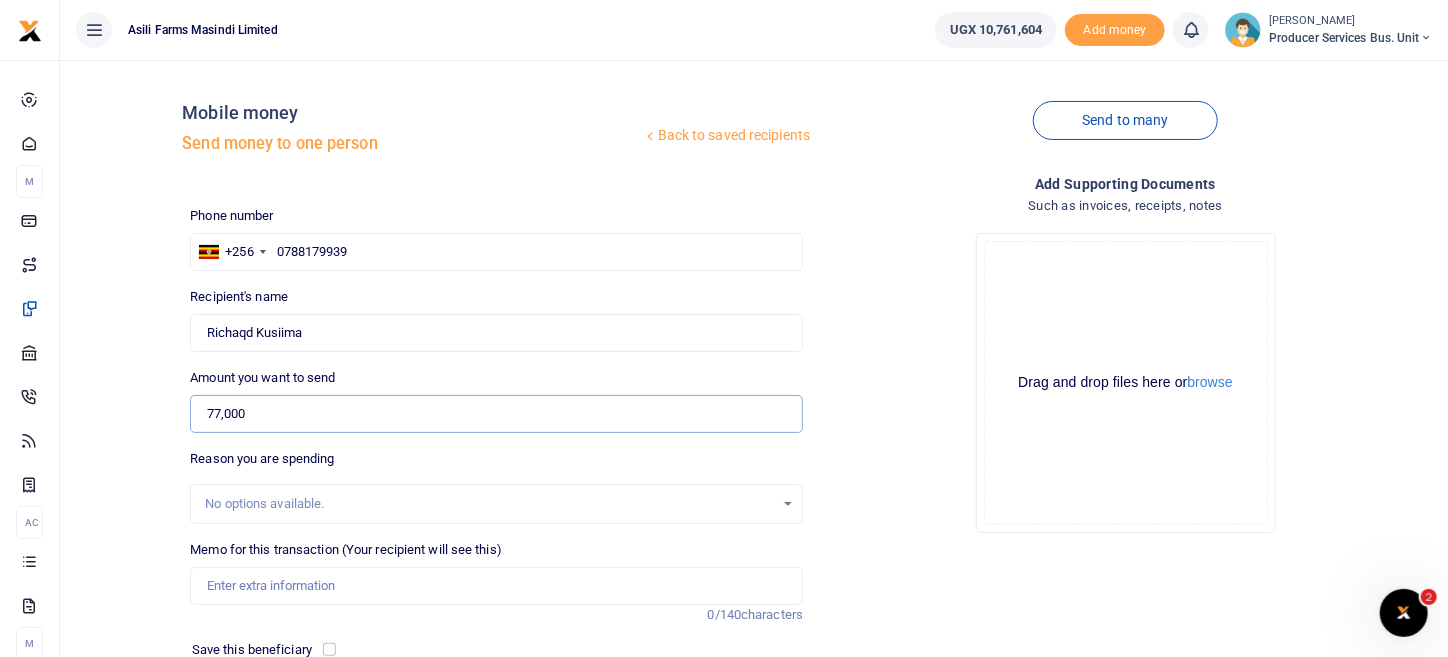 type on "77,000" 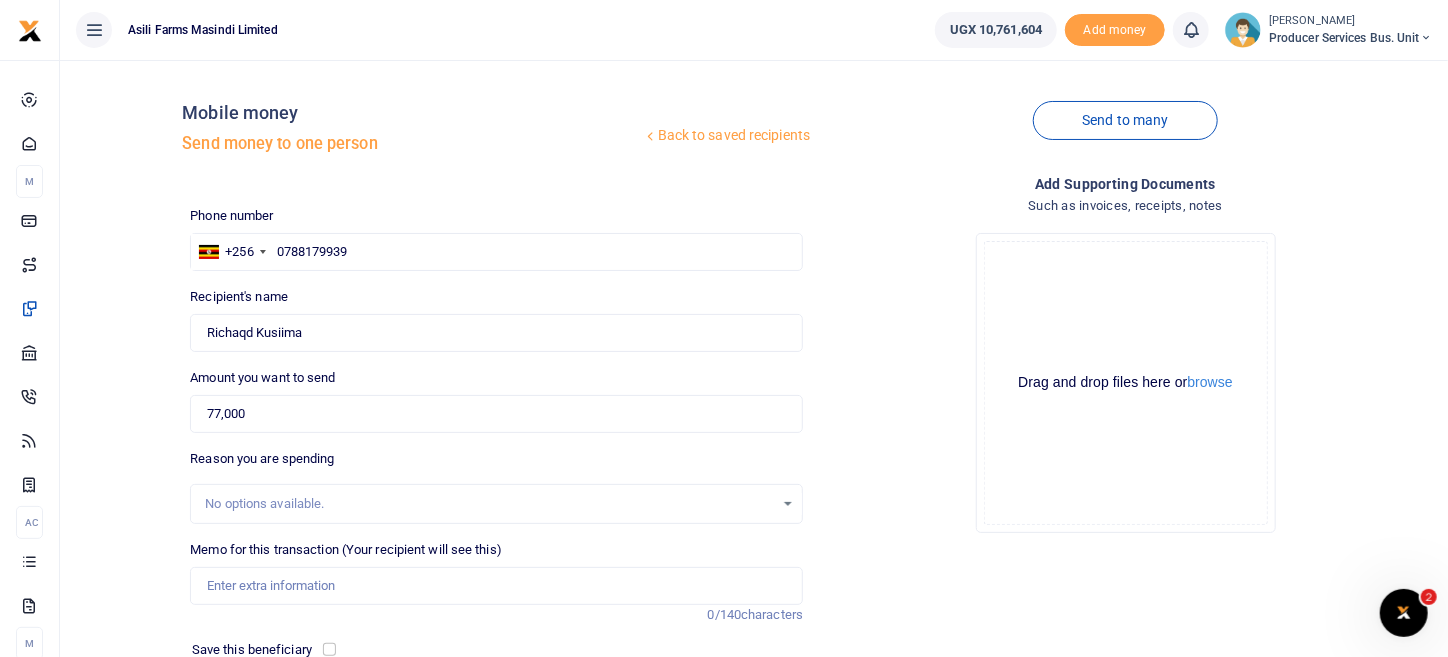click on "Drop your files here Drag and drop files here or  browse Powered by  Uppy" at bounding box center [1125, 383] 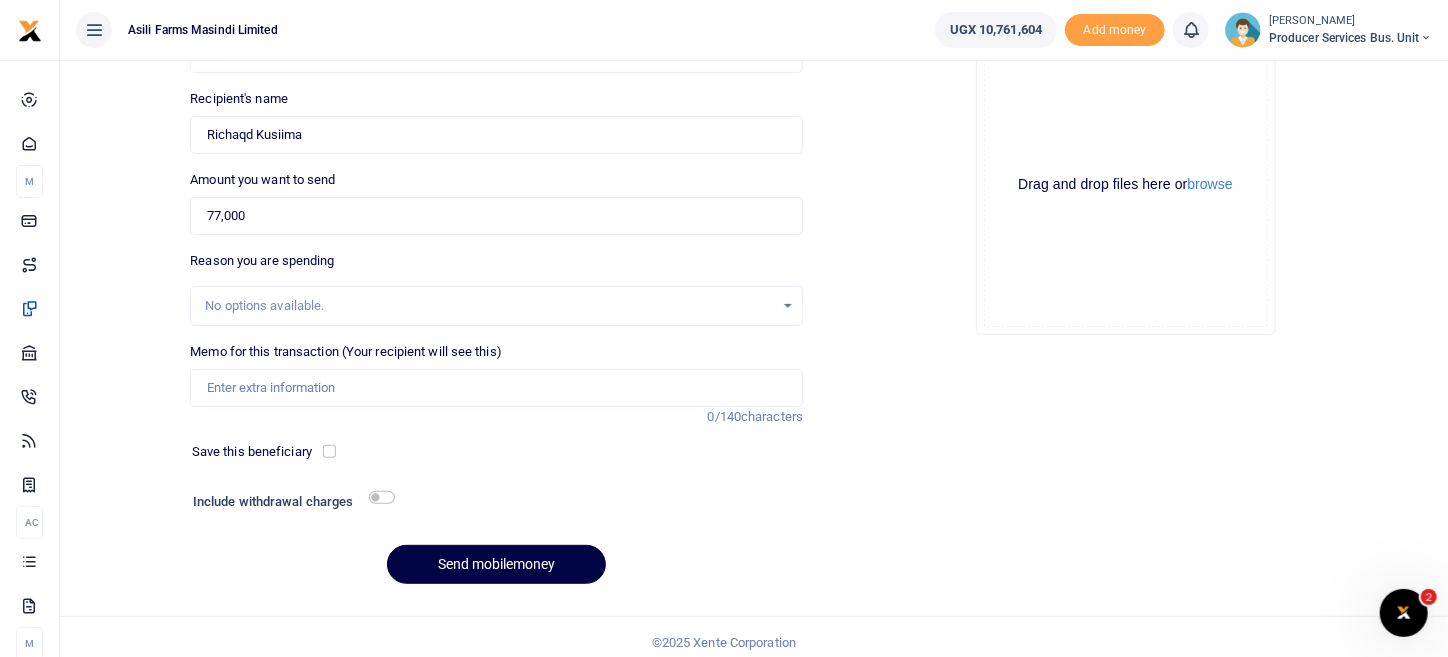 scroll, scrollTop: 200, scrollLeft: 0, axis: vertical 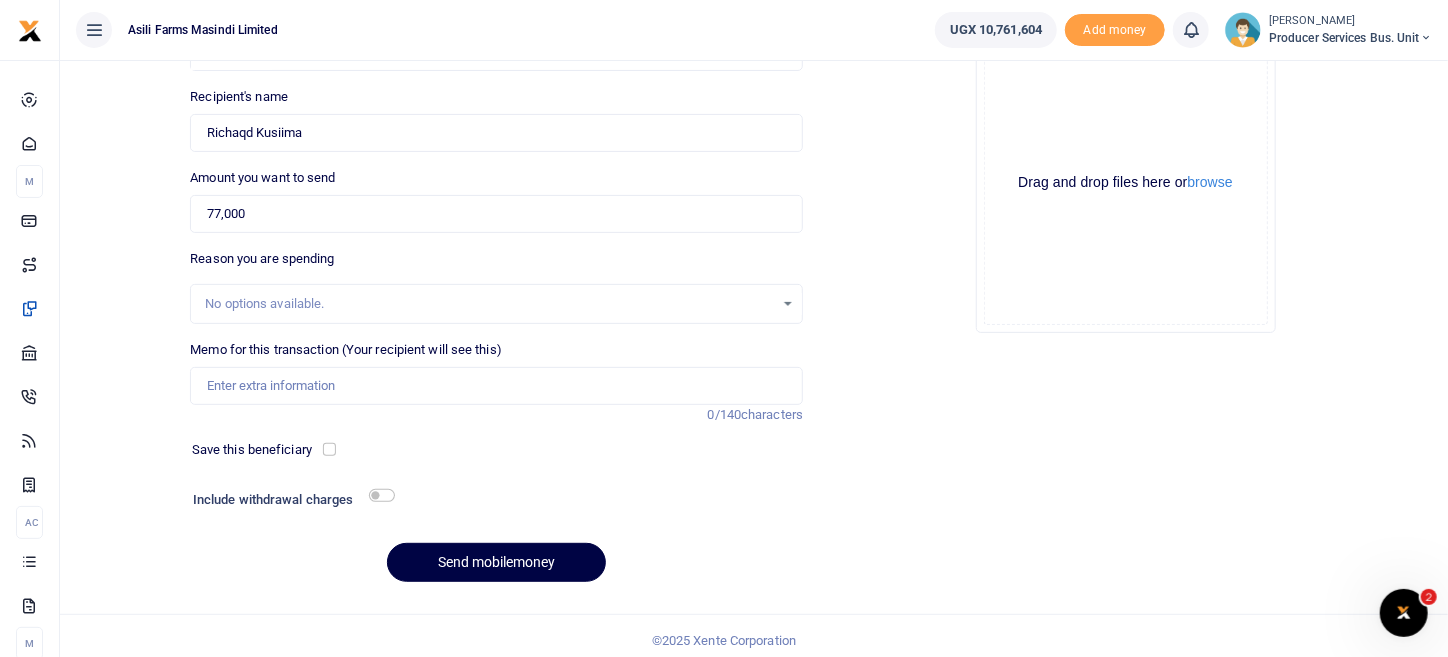 click on "No options available." at bounding box center [489, 304] 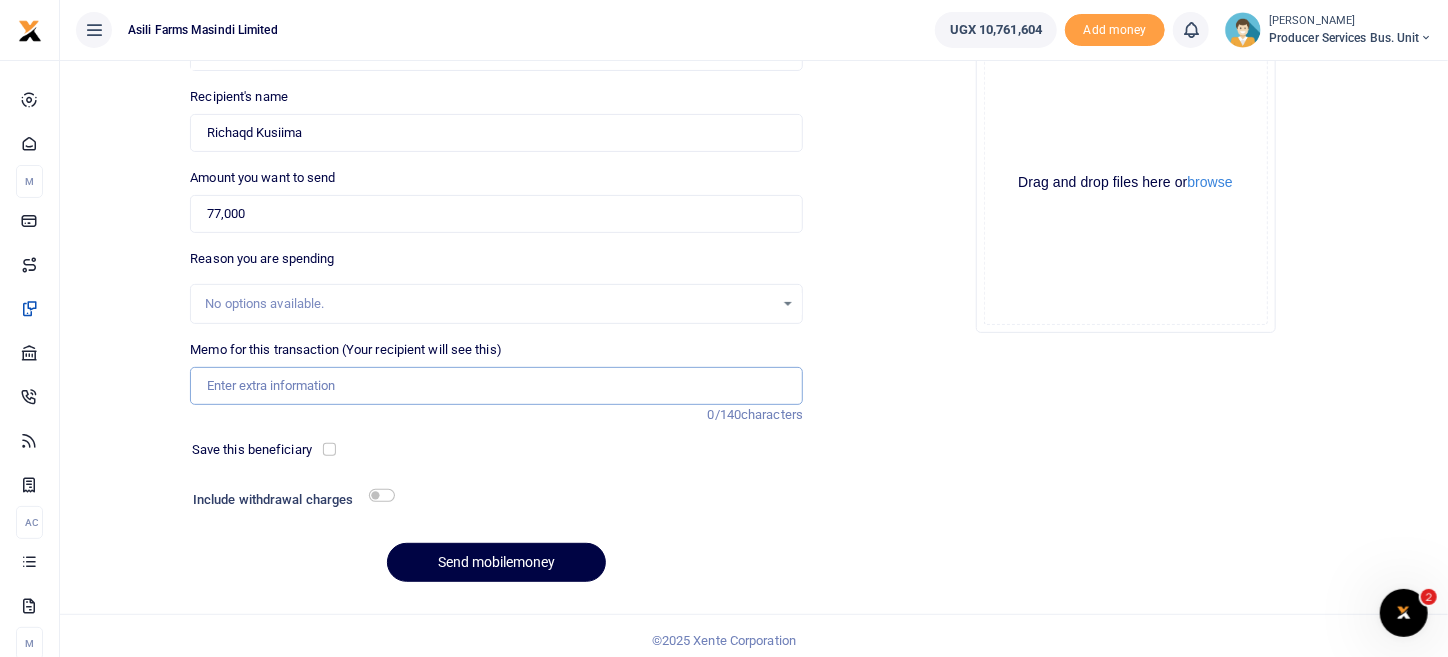 click on "Memo for this transaction (Your recipient will see this)" at bounding box center (496, 386) 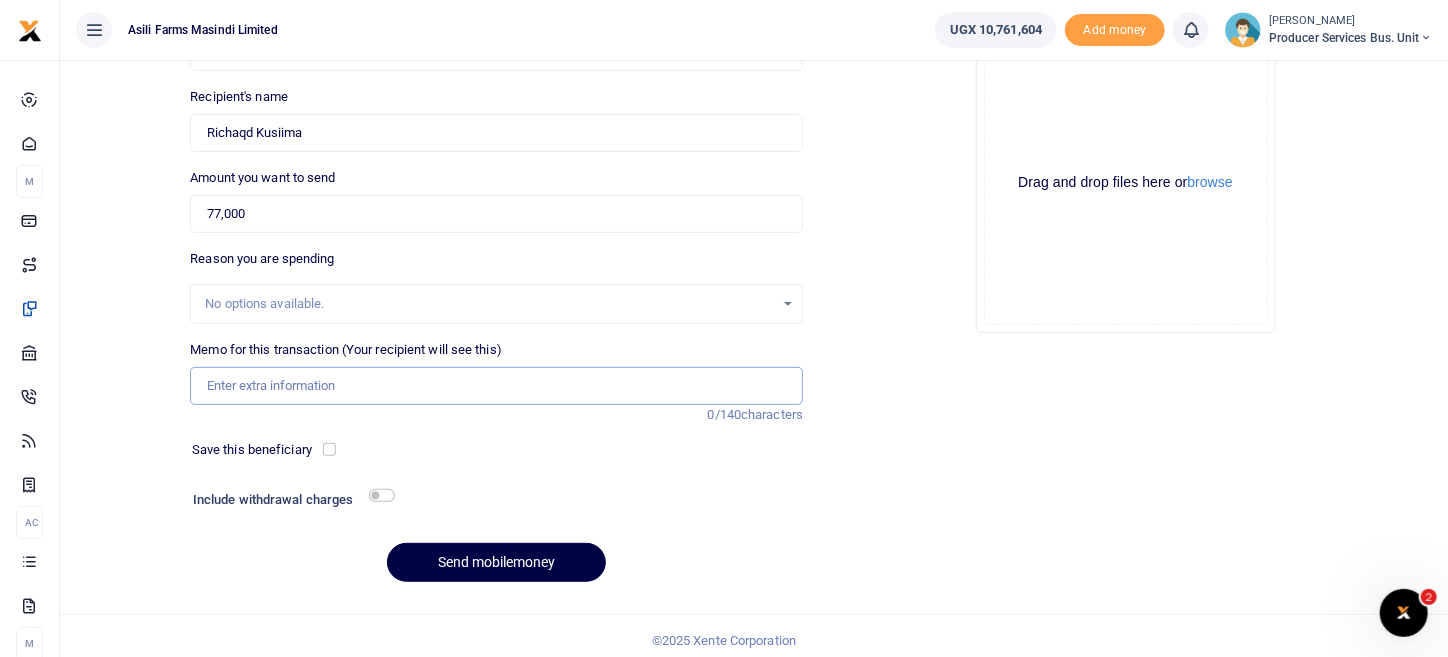 type on "N" 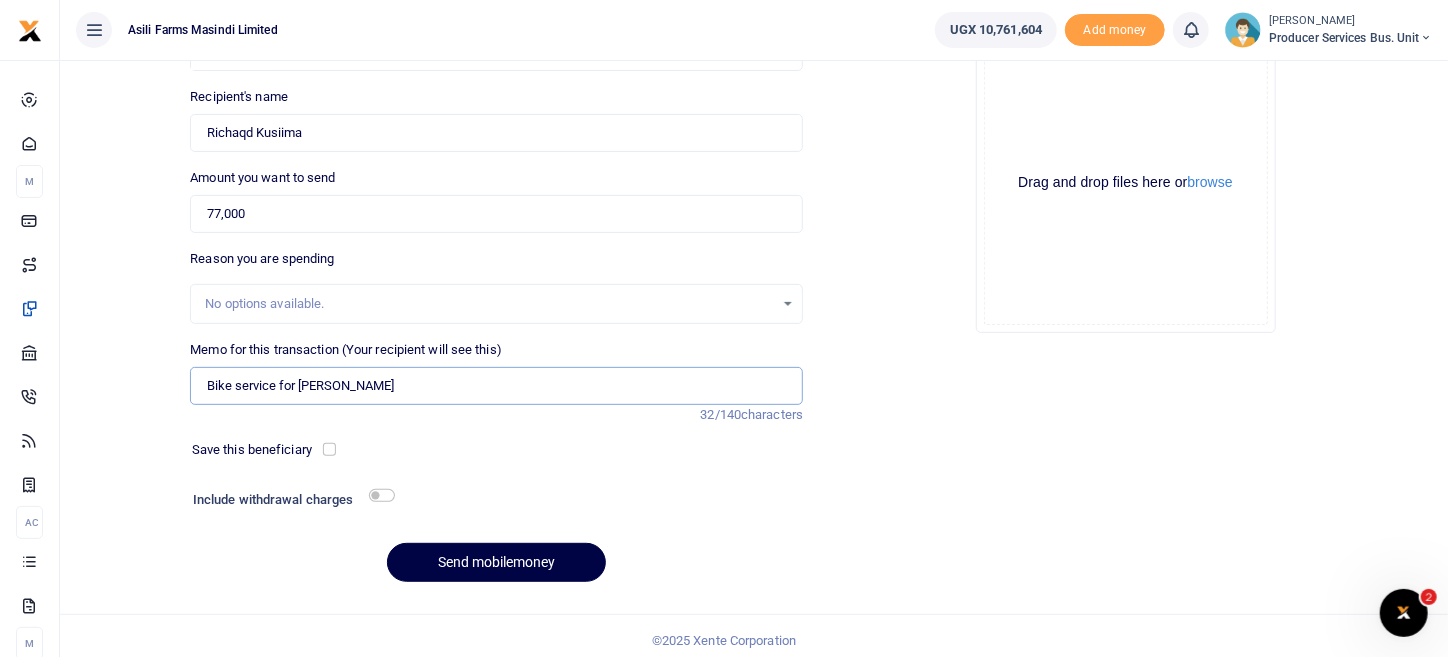 type on "Bike service for [PERSON_NAME]" 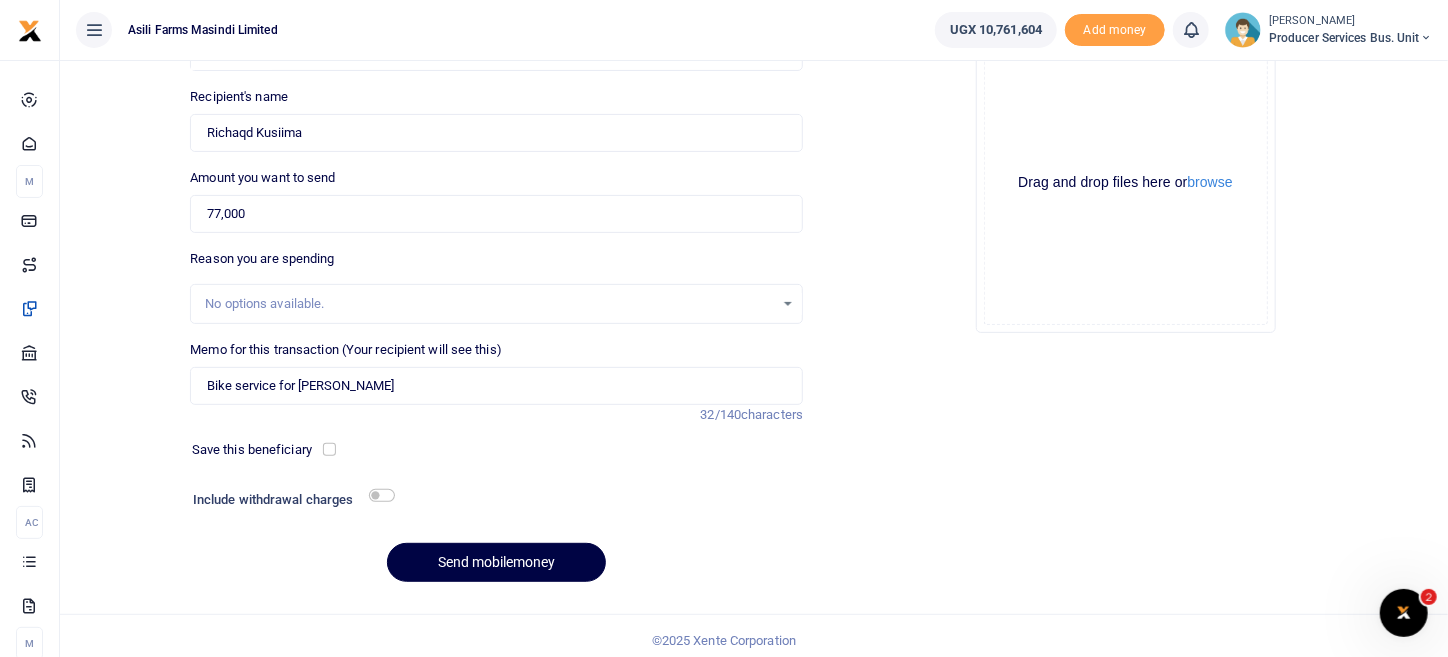 click at bounding box center [576, 502] 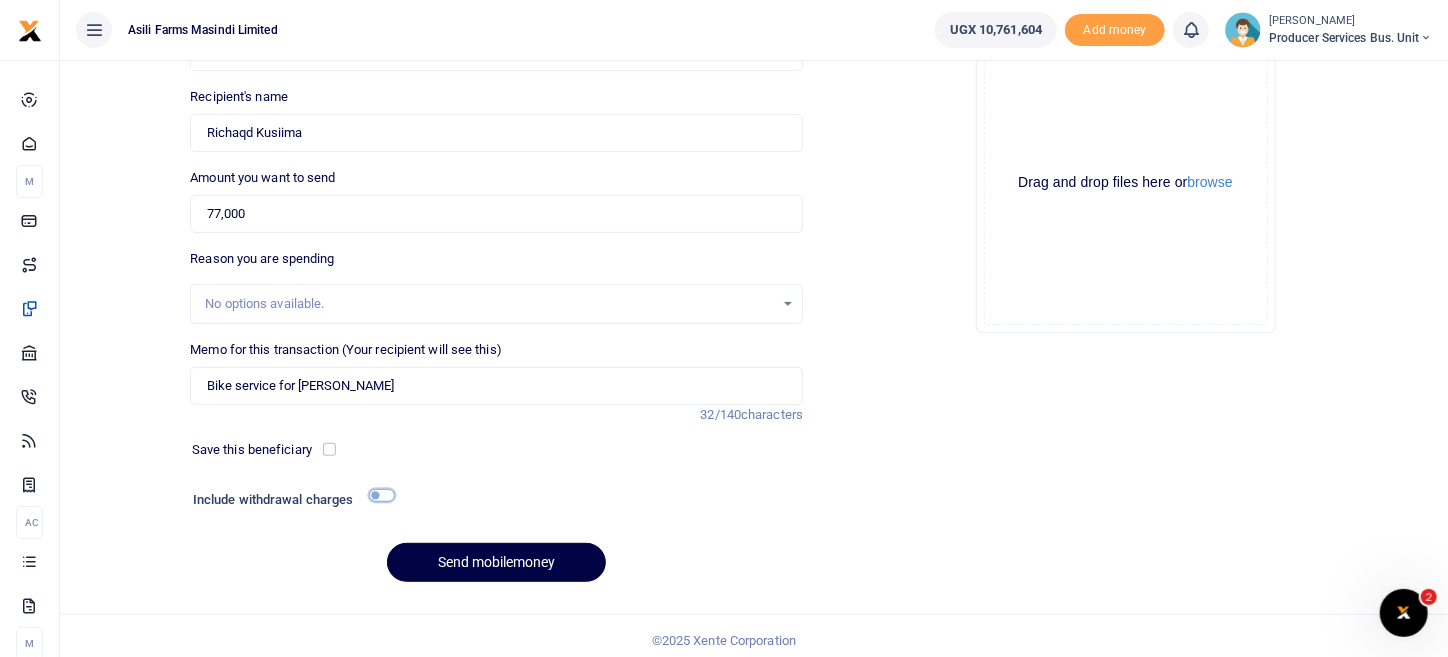 click at bounding box center [382, 495] 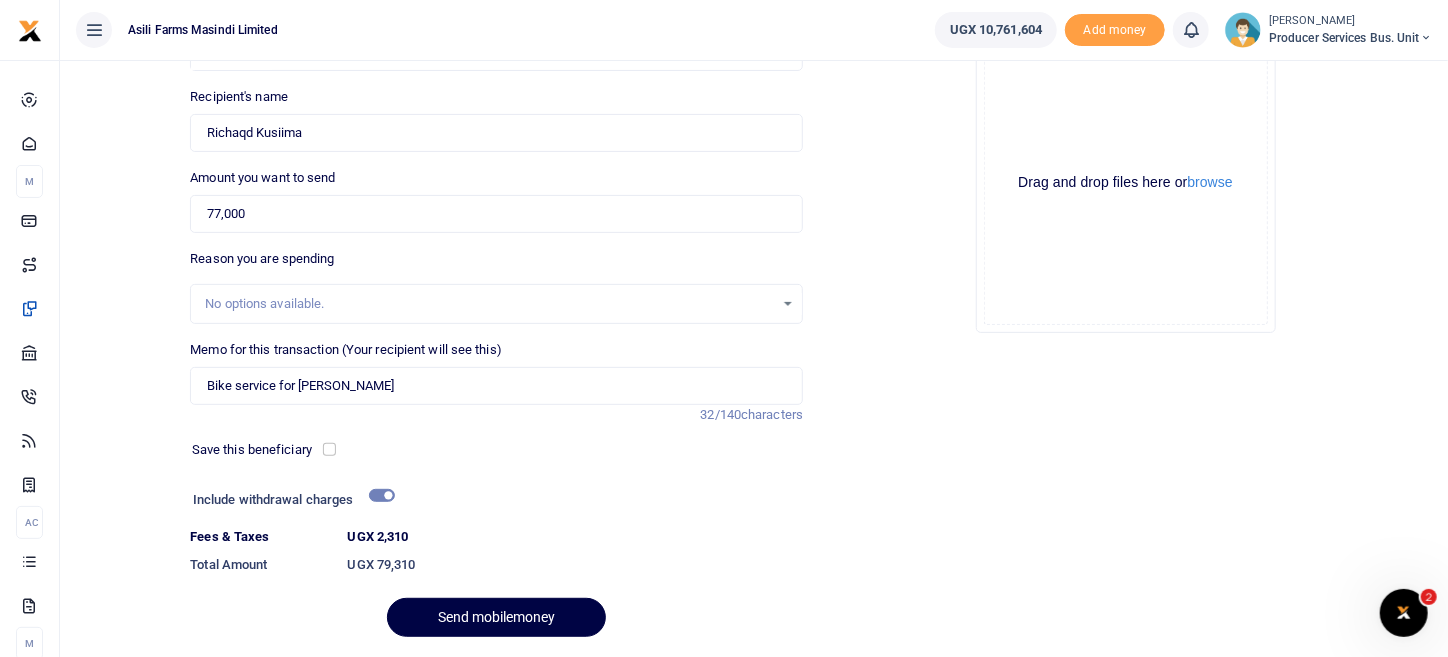 click on "Drag and drop files here or  browse" at bounding box center (1126, 182) 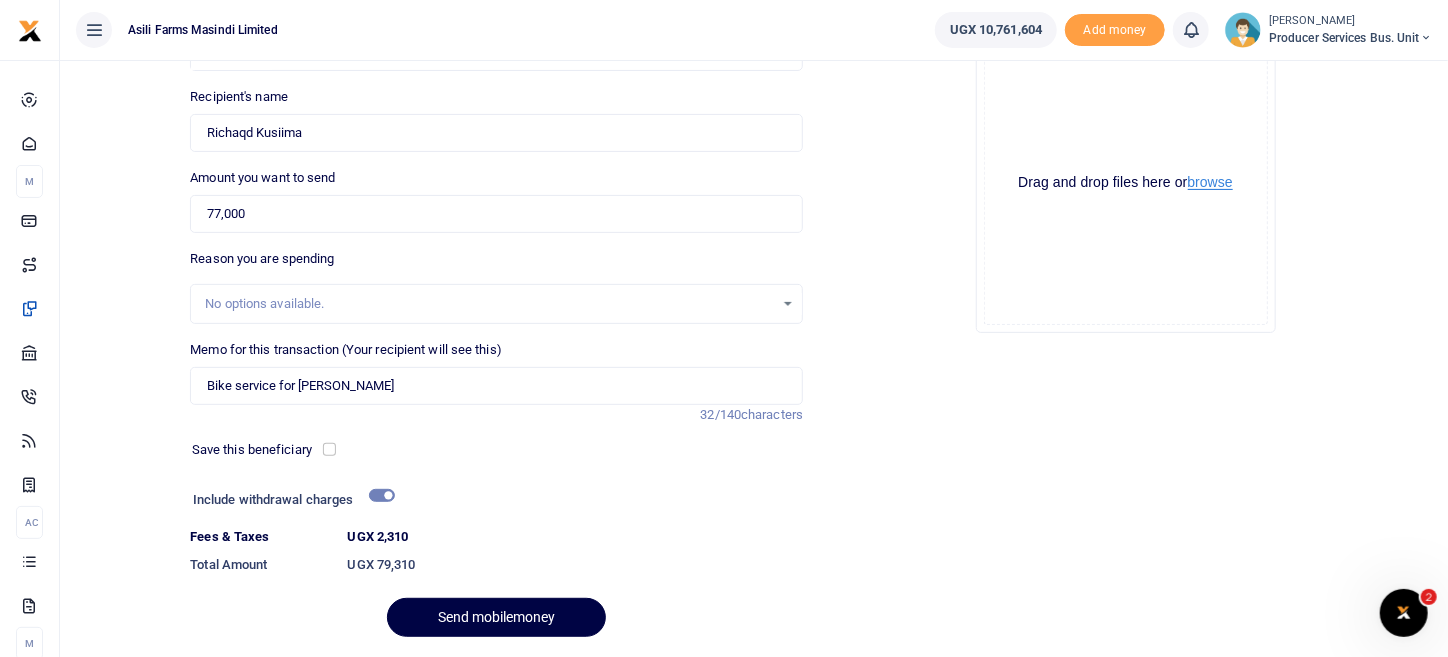 click on "browse" at bounding box center [1210, 182] 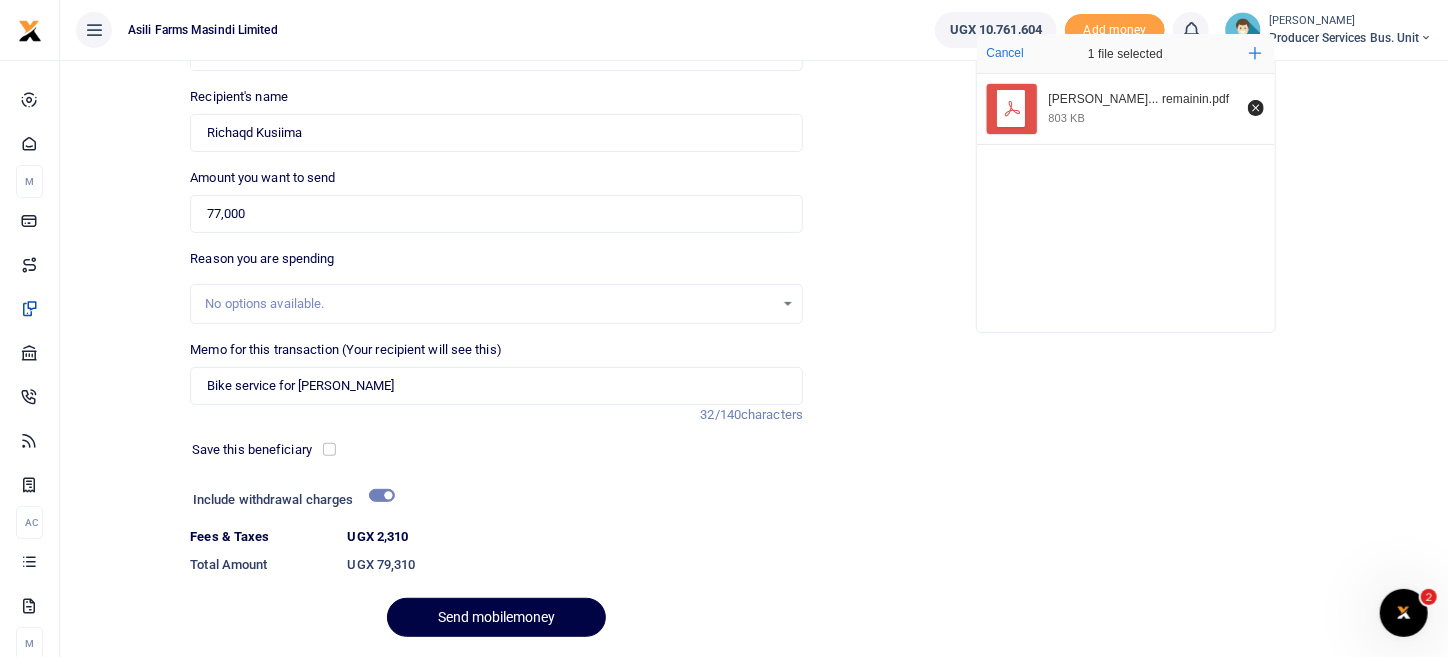 click on "Andrew Kasambe... remainin.pdf 803 KB" at bounding box center (1145, 109) 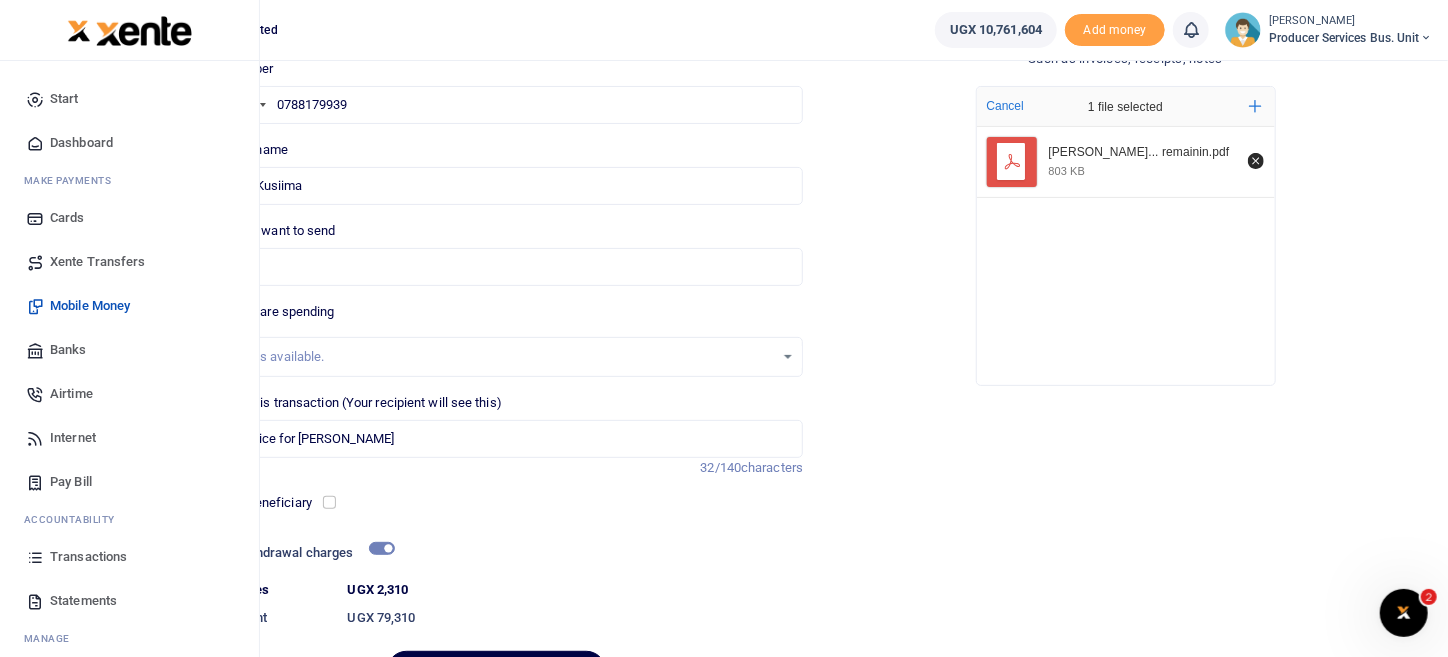 scroll, scrollTop: 0, scrollLeft: 0, axis: both 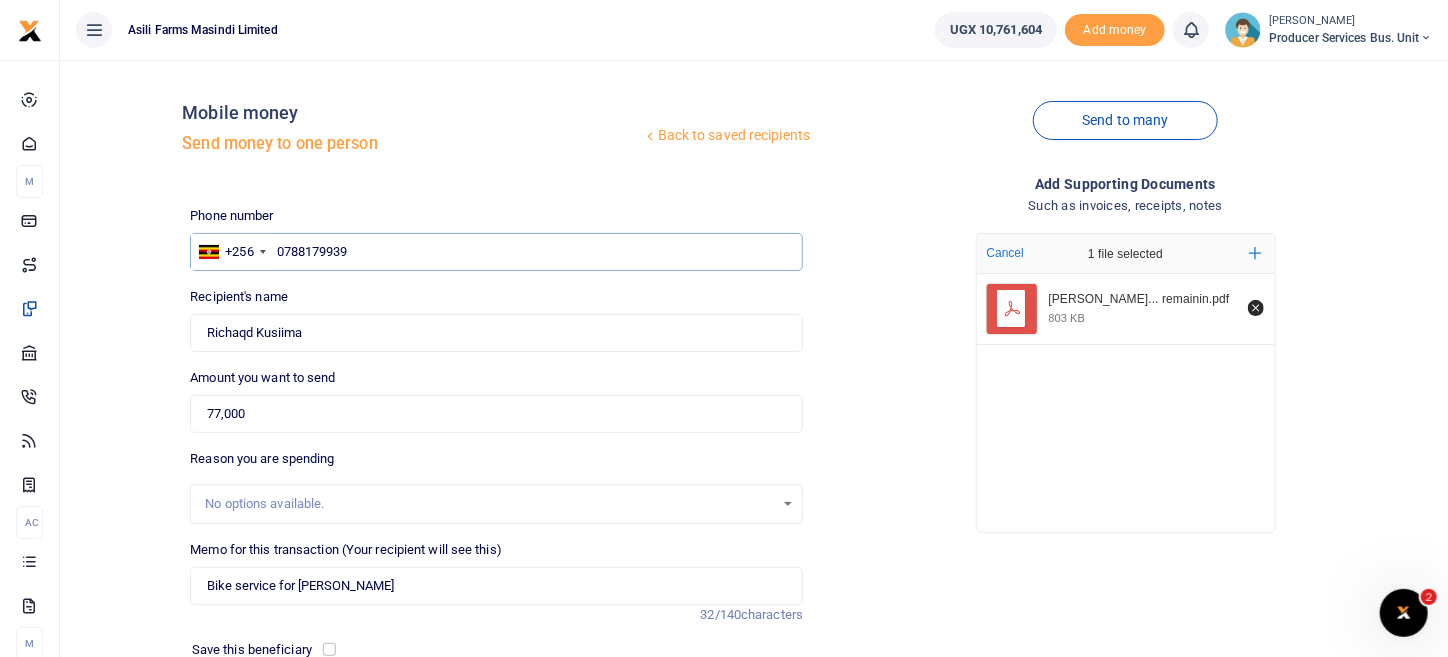 click on "0788179939" at bounding box center [496, 252] 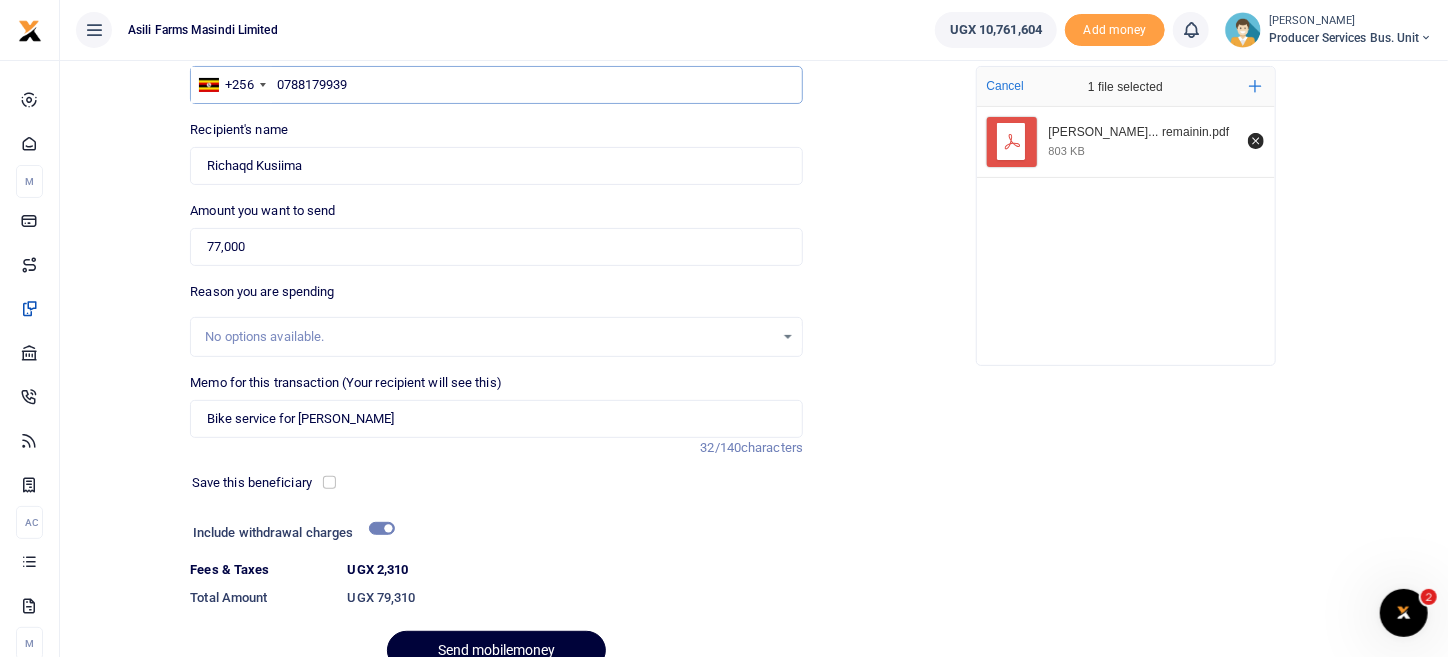 scroll, scrollTop: 262, scrollLeft: 0, axis: vertical 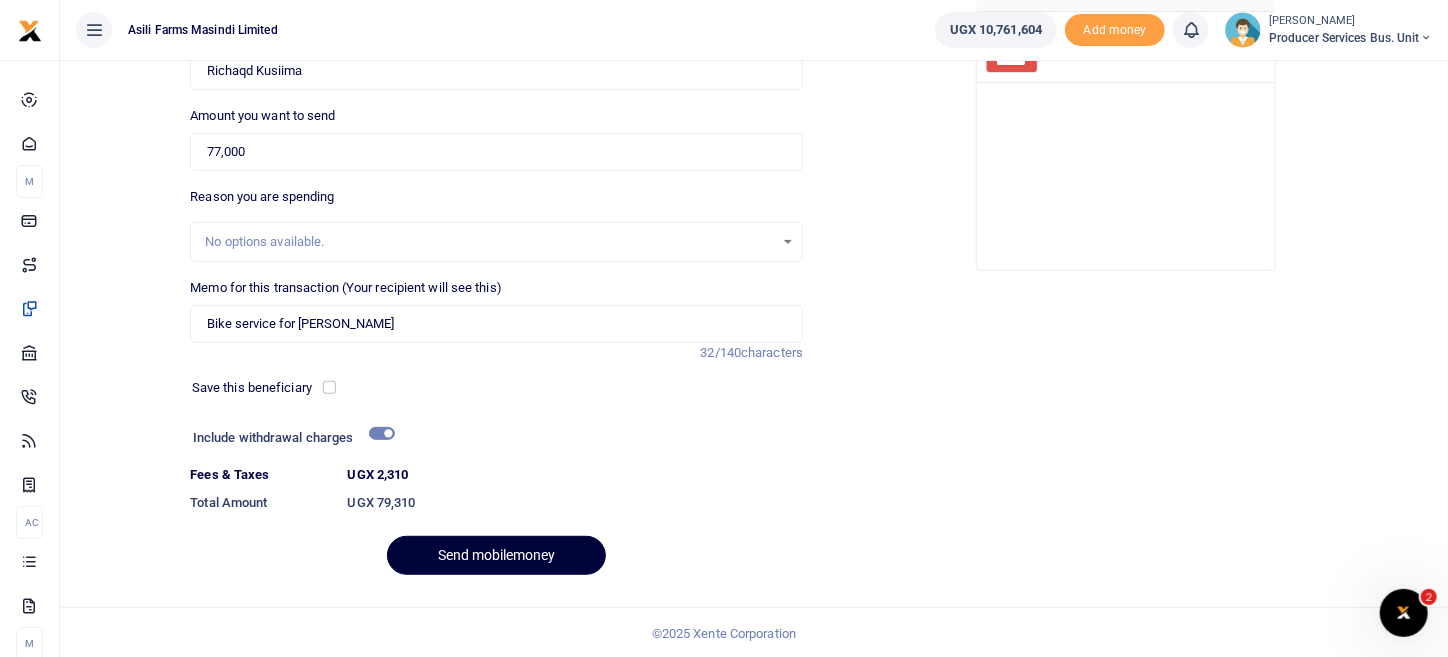 click on "Send mobilemoney" at bounding box center [496, 555] 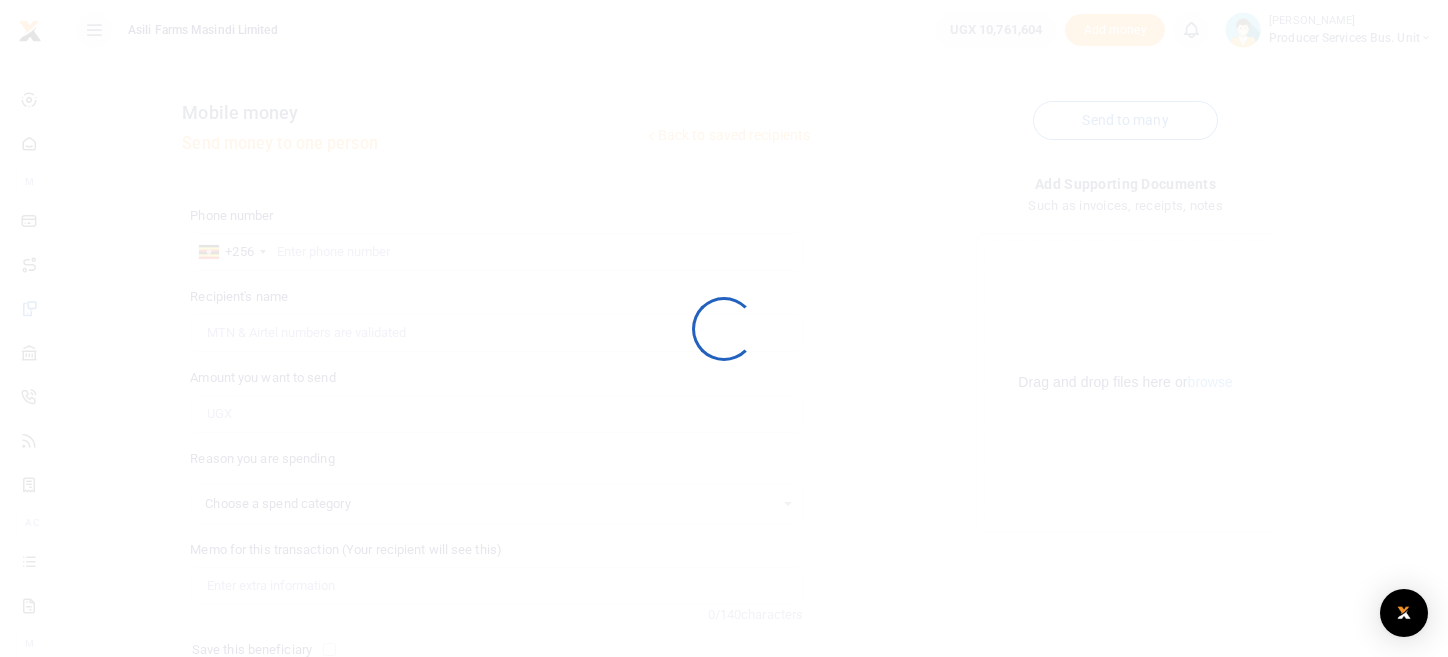 scroll, scrollTop: 208, scrollLeft: 0, axis: vertical 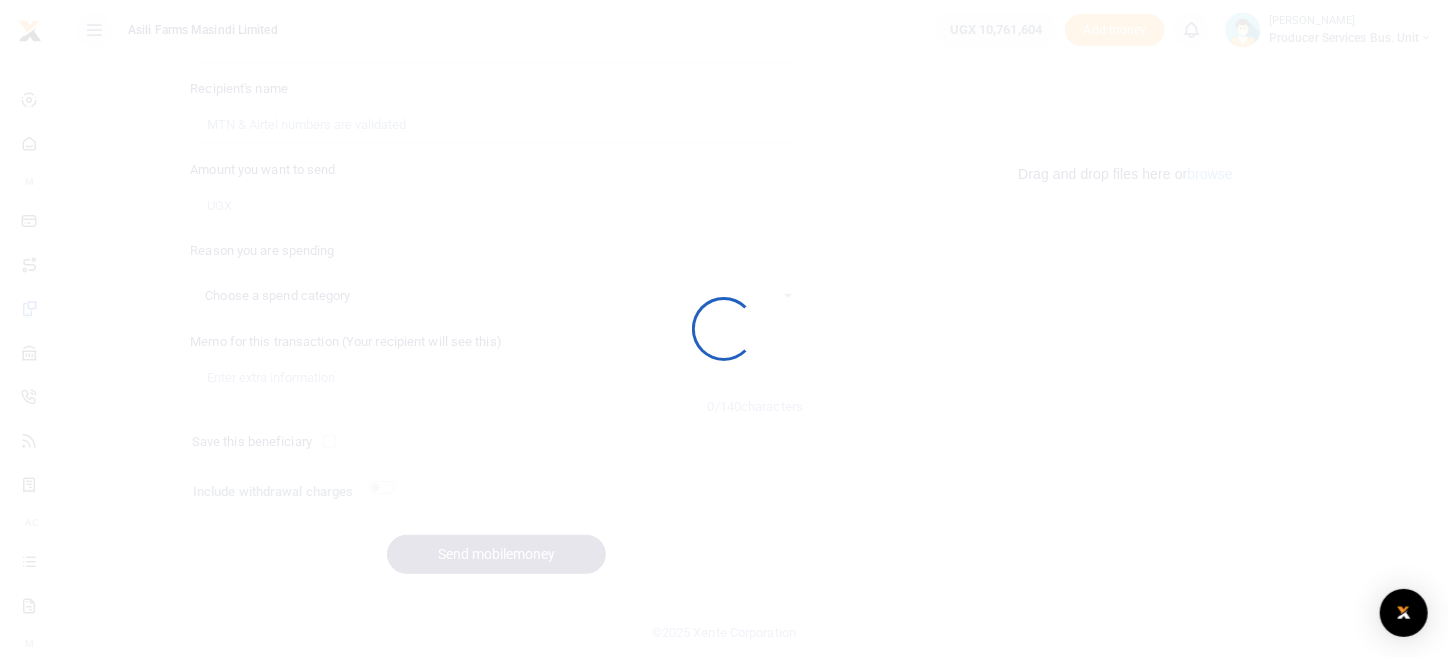 select 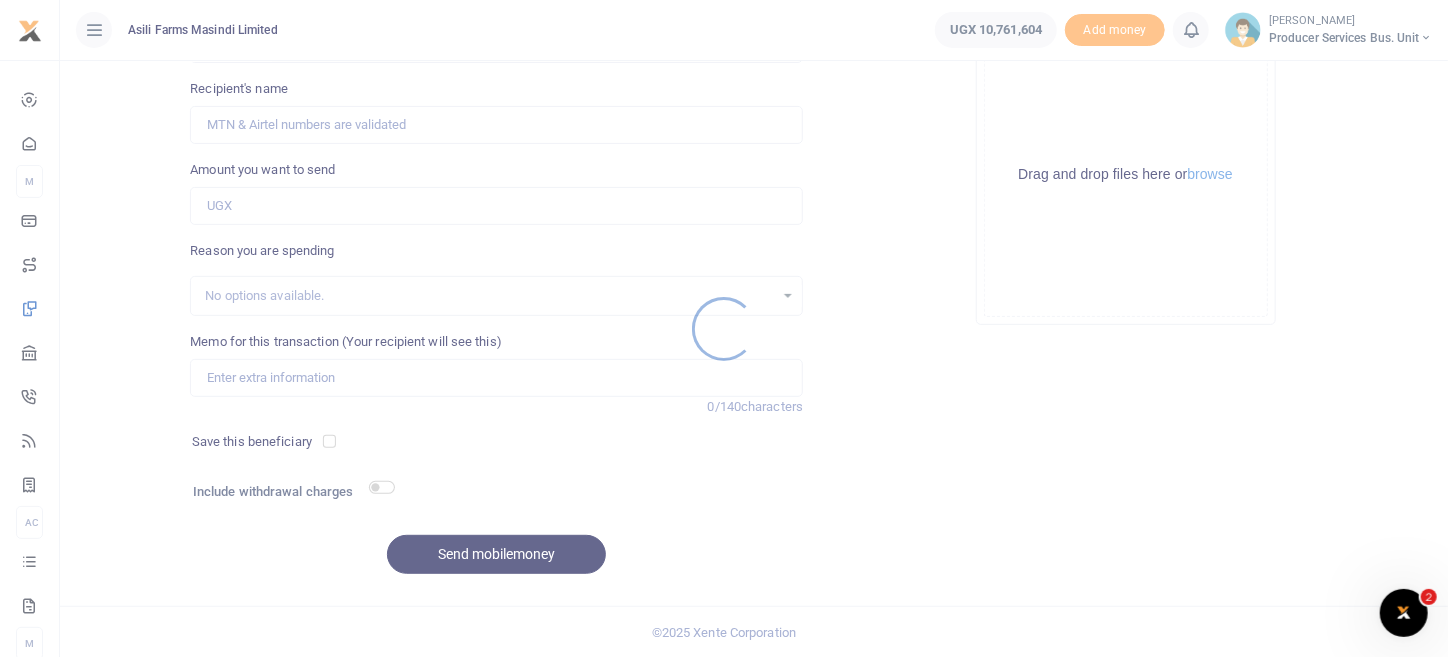 scroll, scrollTop: 0, scrollLeft: 0, axis: both 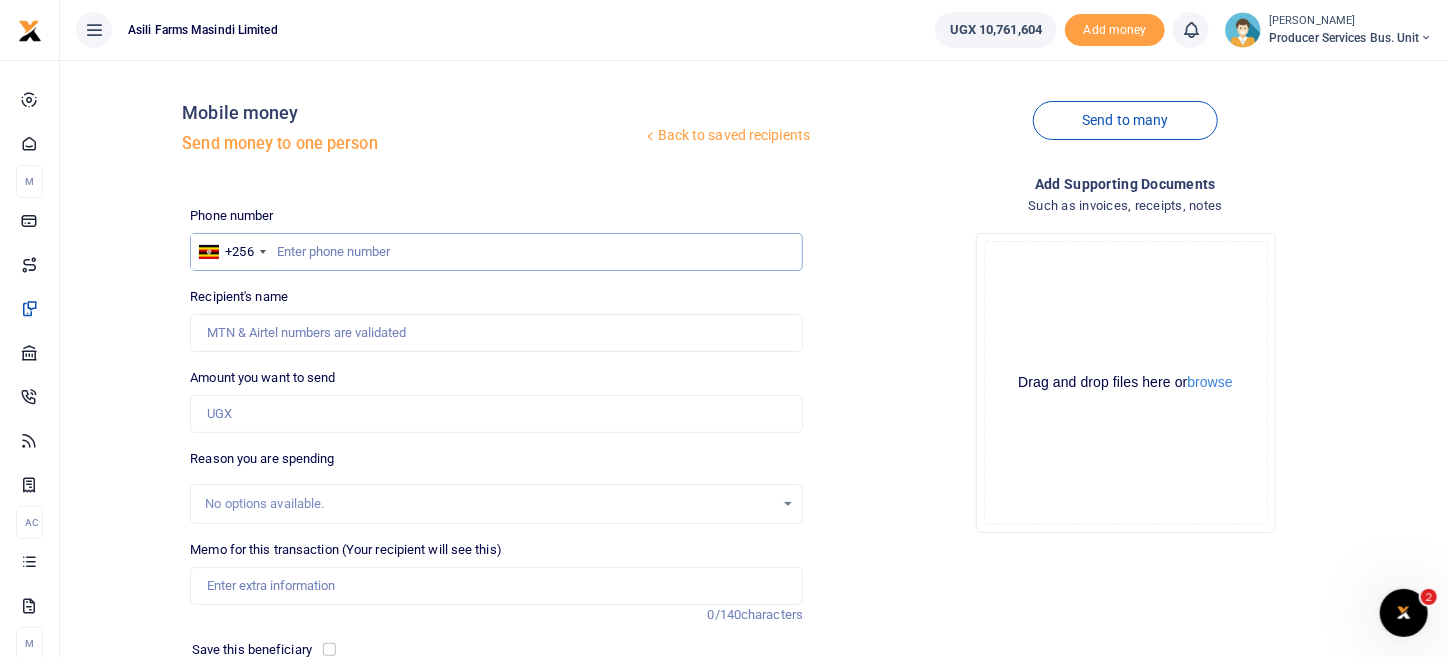 click at bounding box center [496, 252] 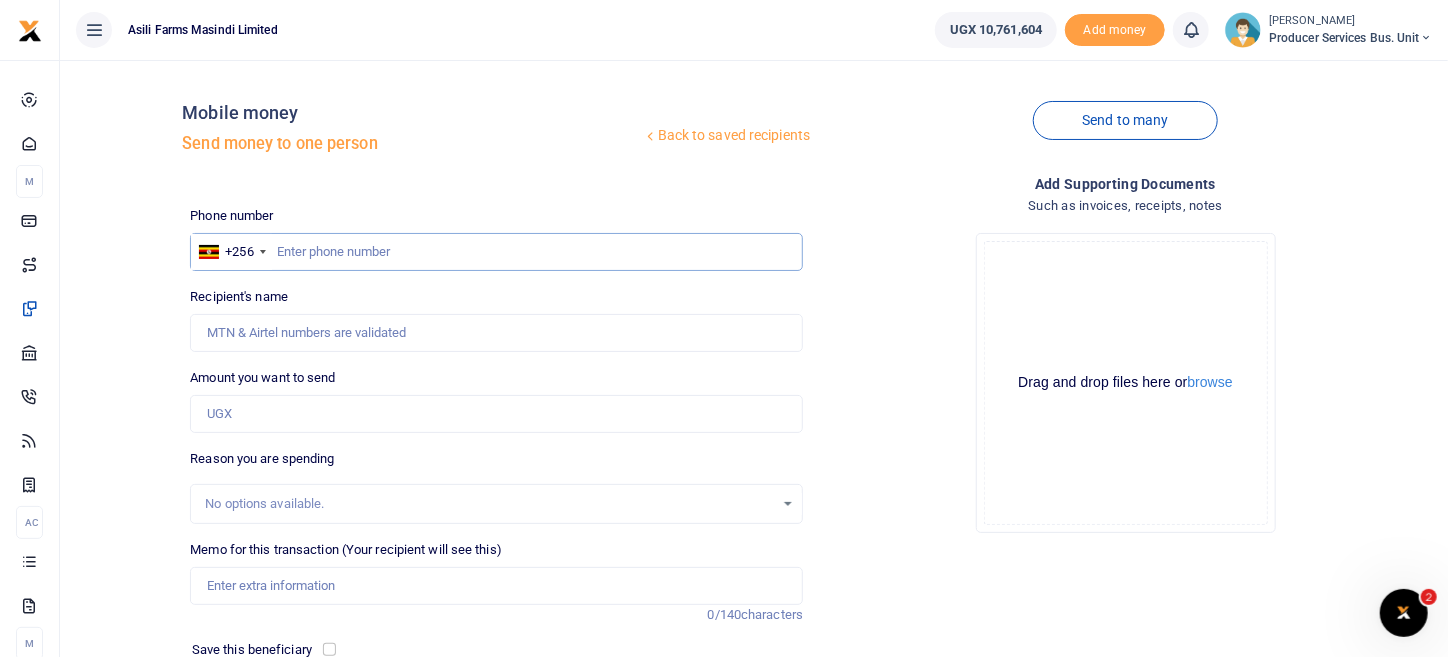 paste on "707107543" 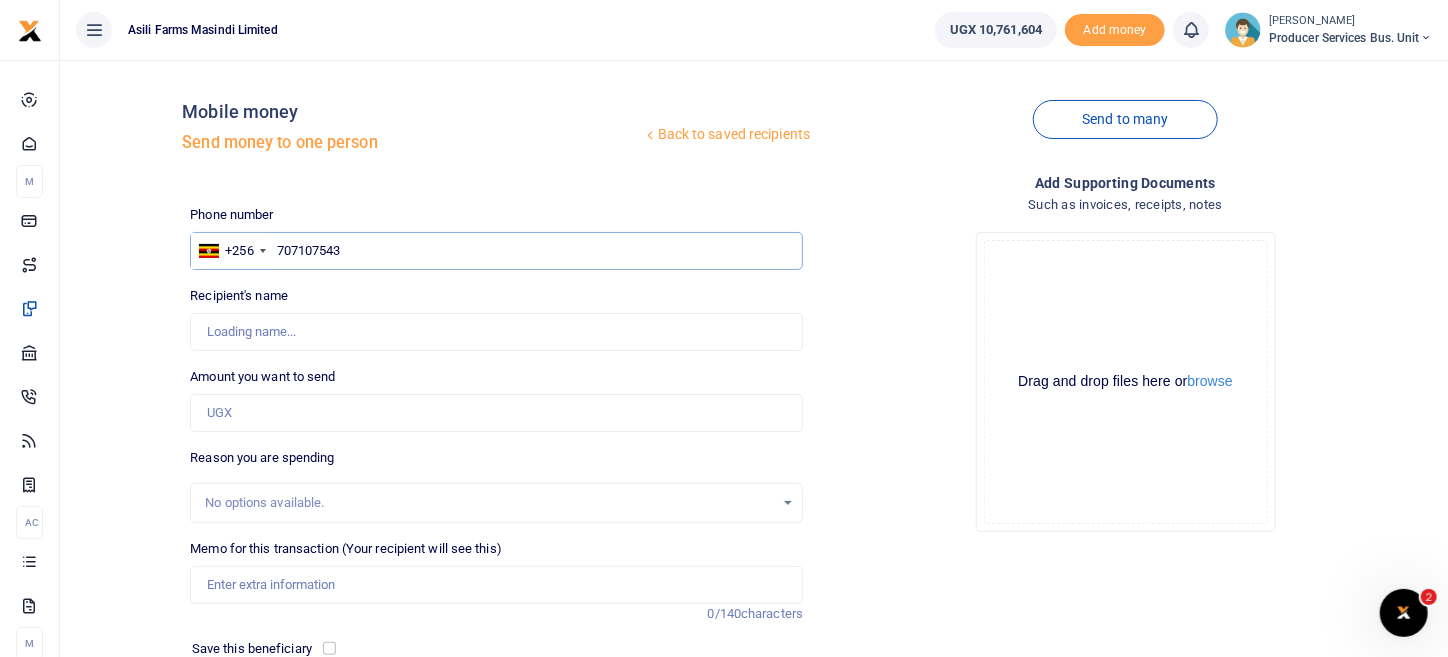 scroll, scrollTop: 0, scrollLeft: 0, axis: both 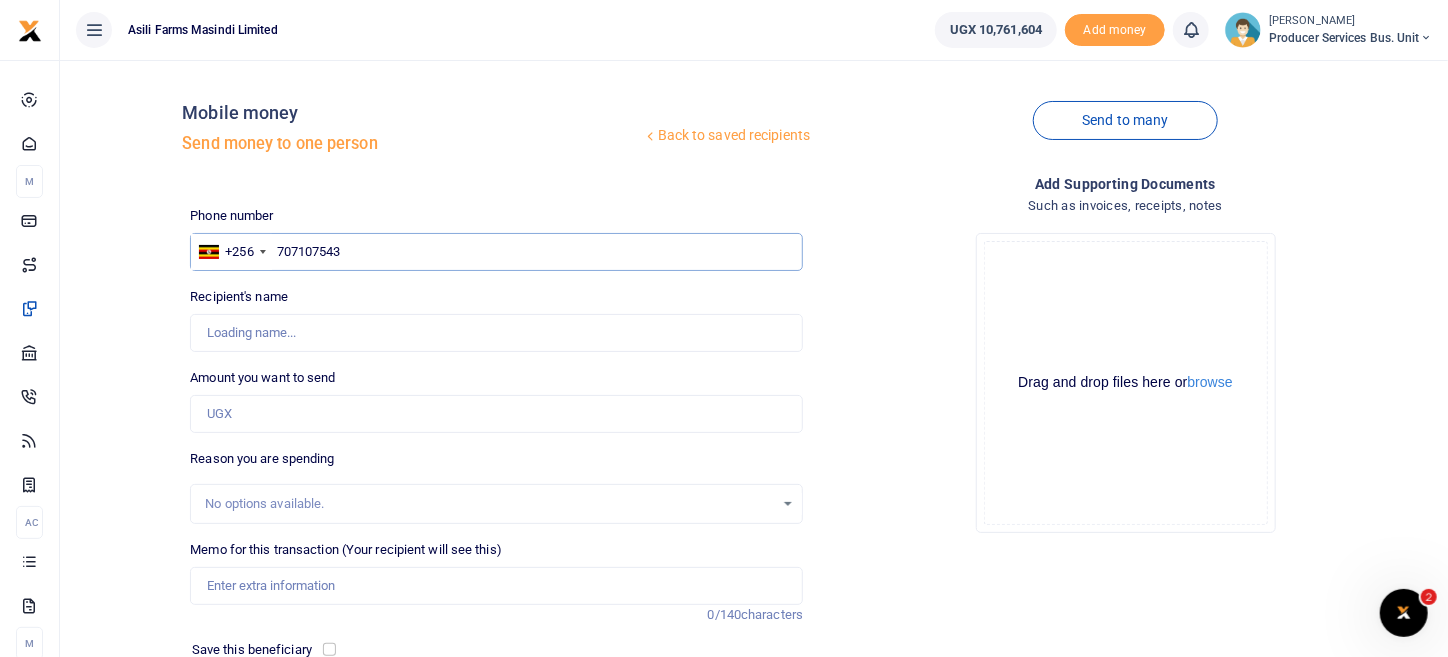 type on "707107543" 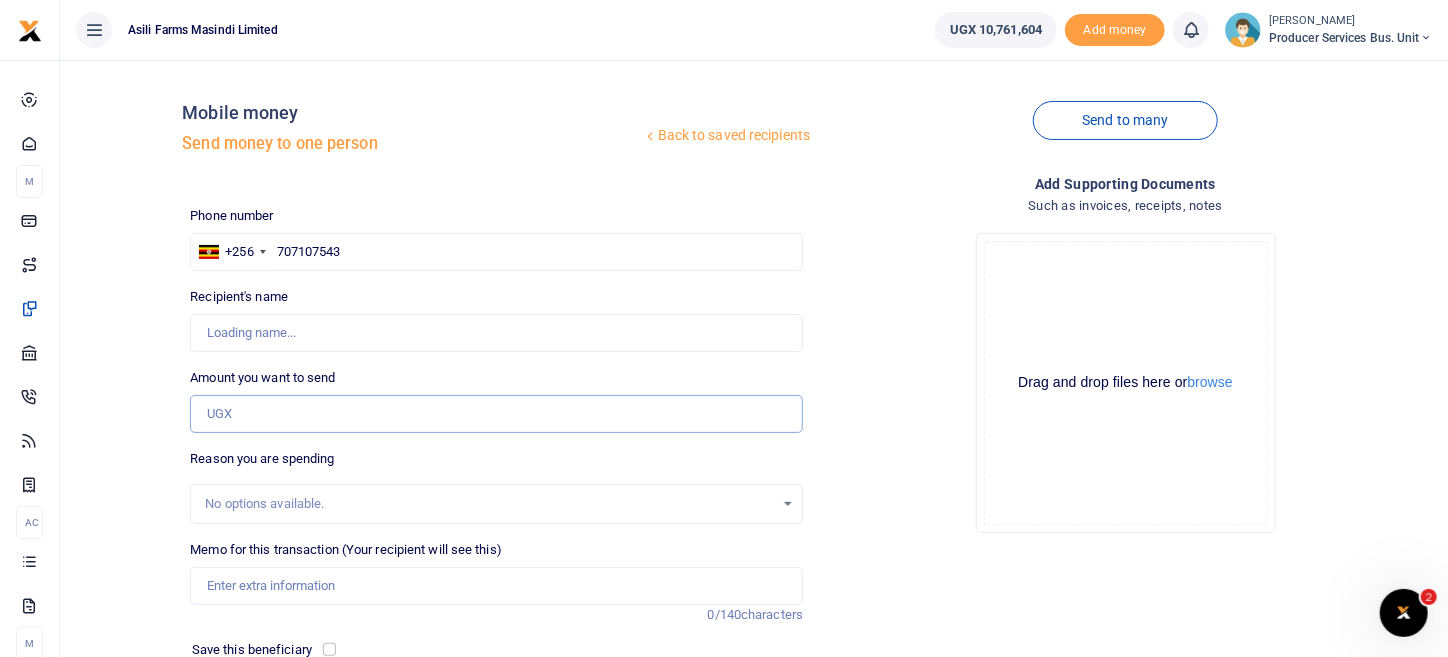 click on "Amount you want to send" at bounding box center [496, 414] 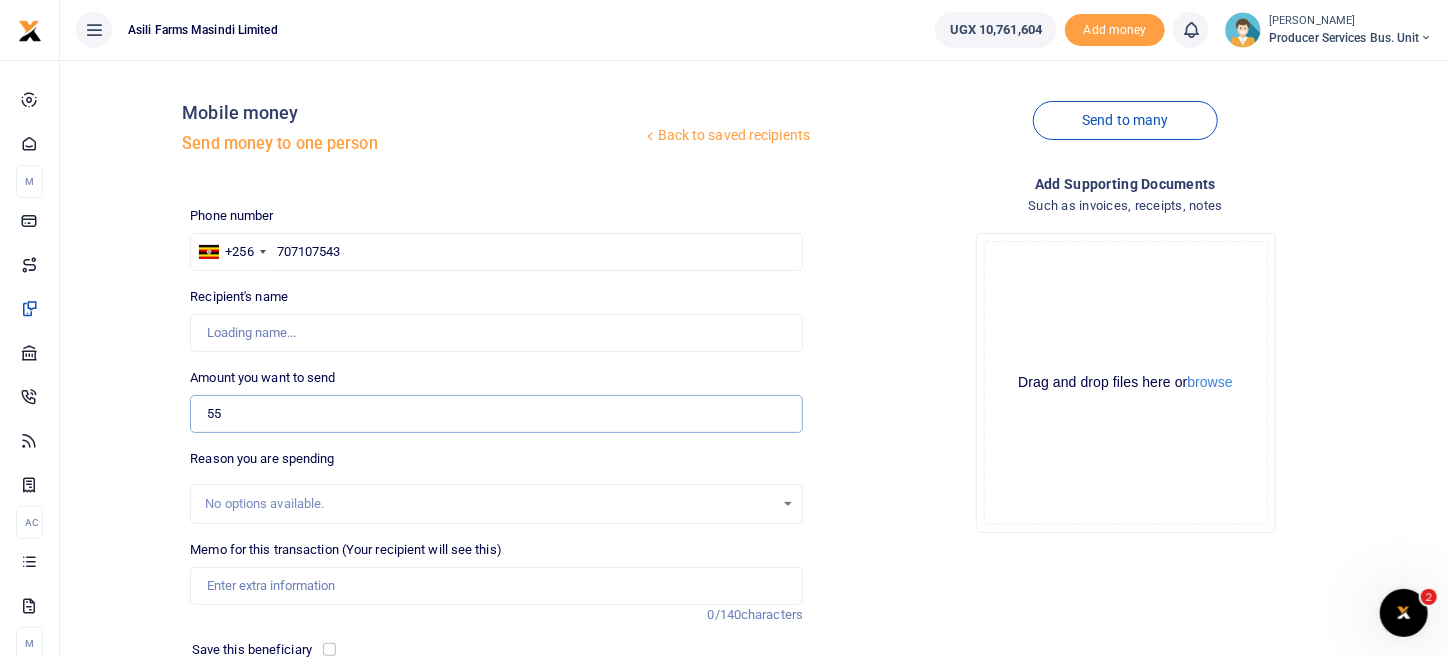 type on "550" 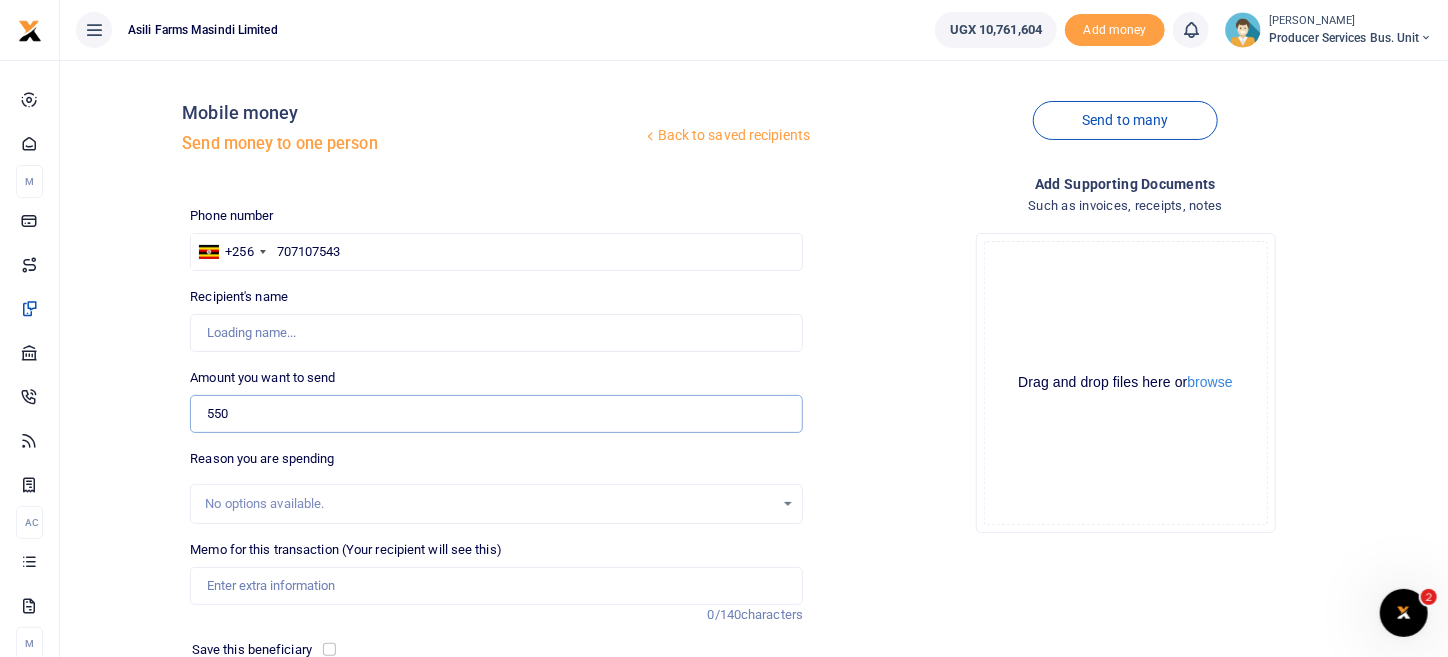 type on "Nelson Cwinykano" 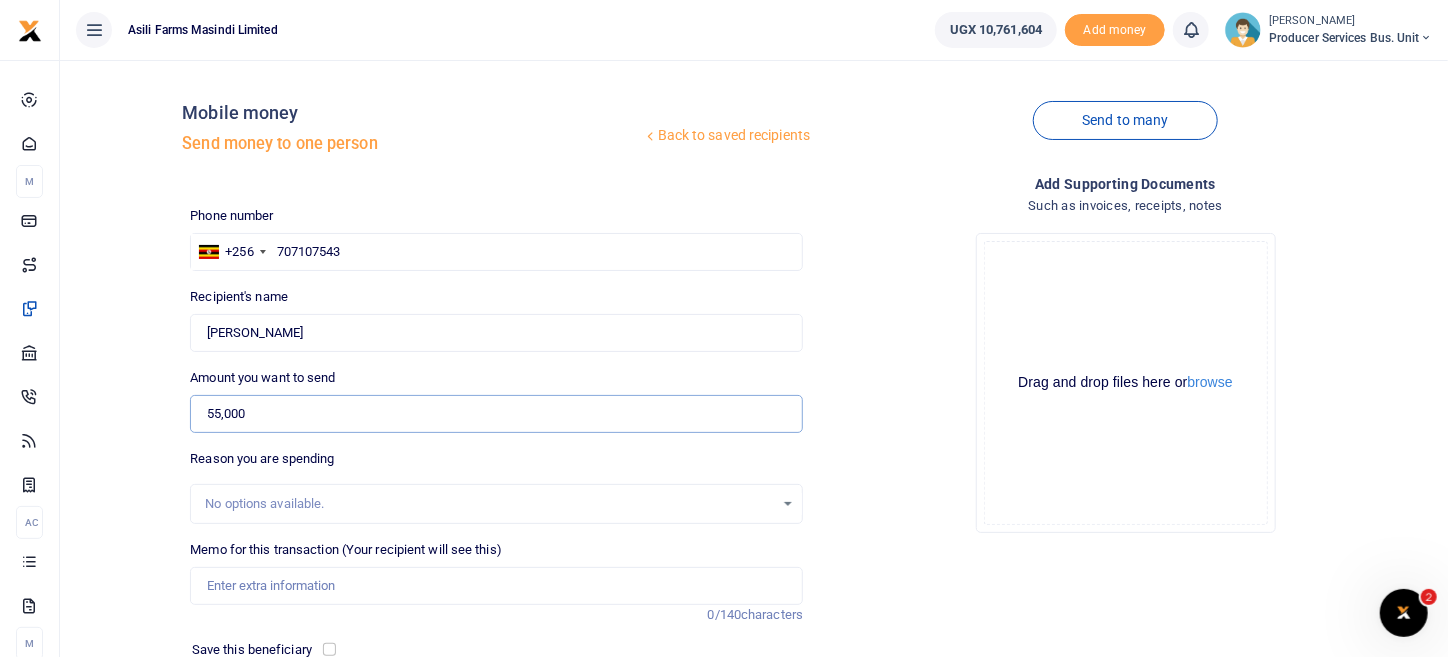 type on "55,000" 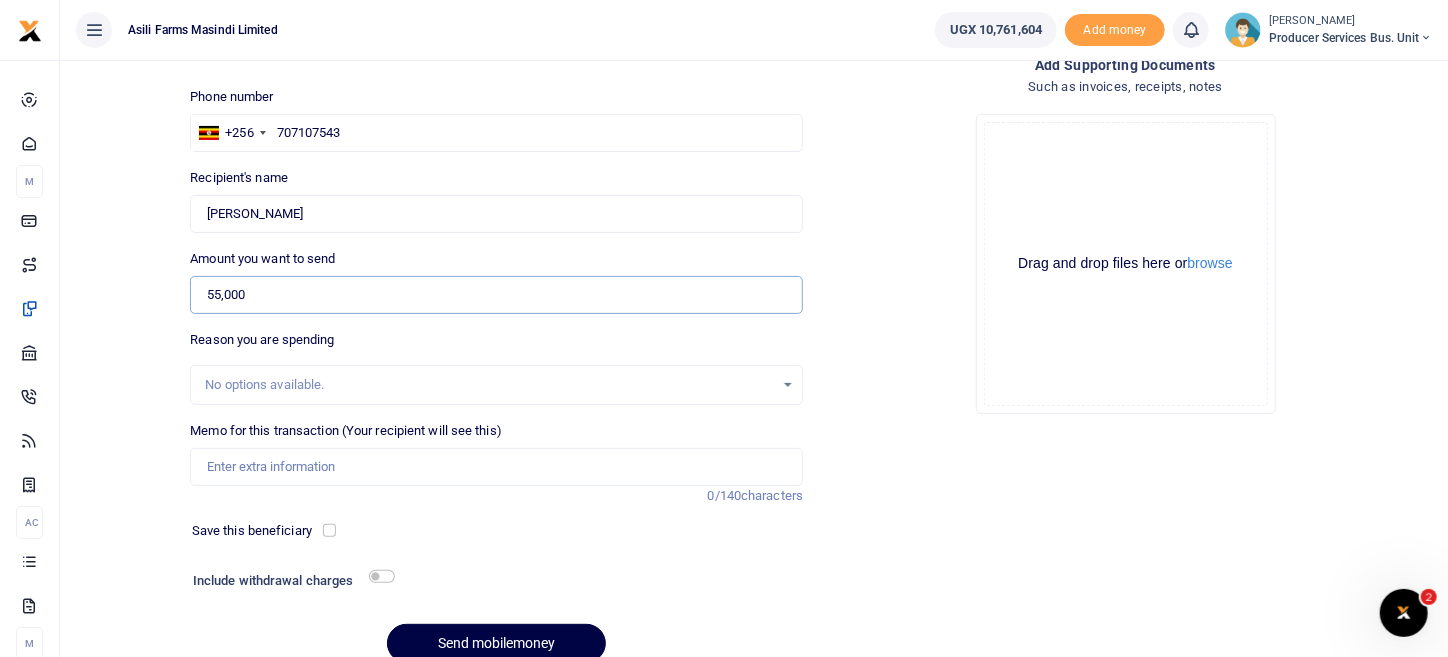 scroll, scrollTop: 208, scrollLeft: 0, axis: vertical 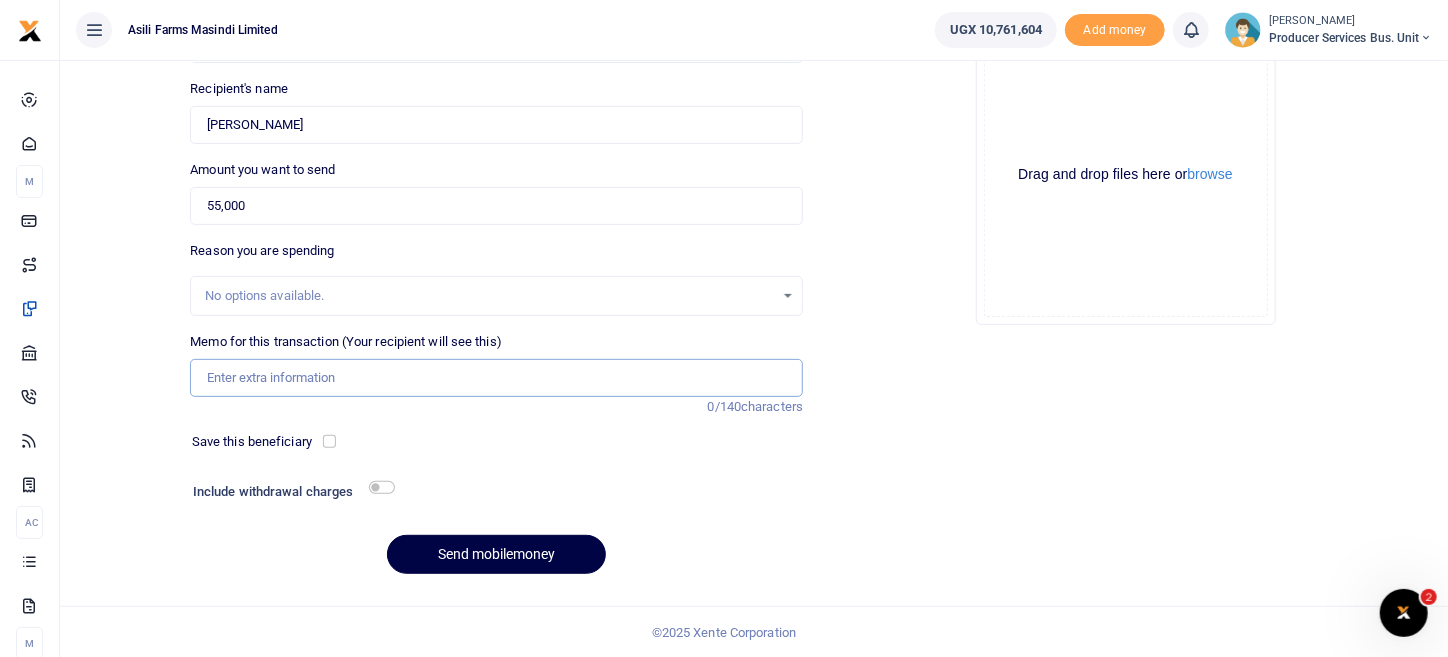 click on "Memo for this transaction (Your recipient will see this)" at bounding box center (496, 378) 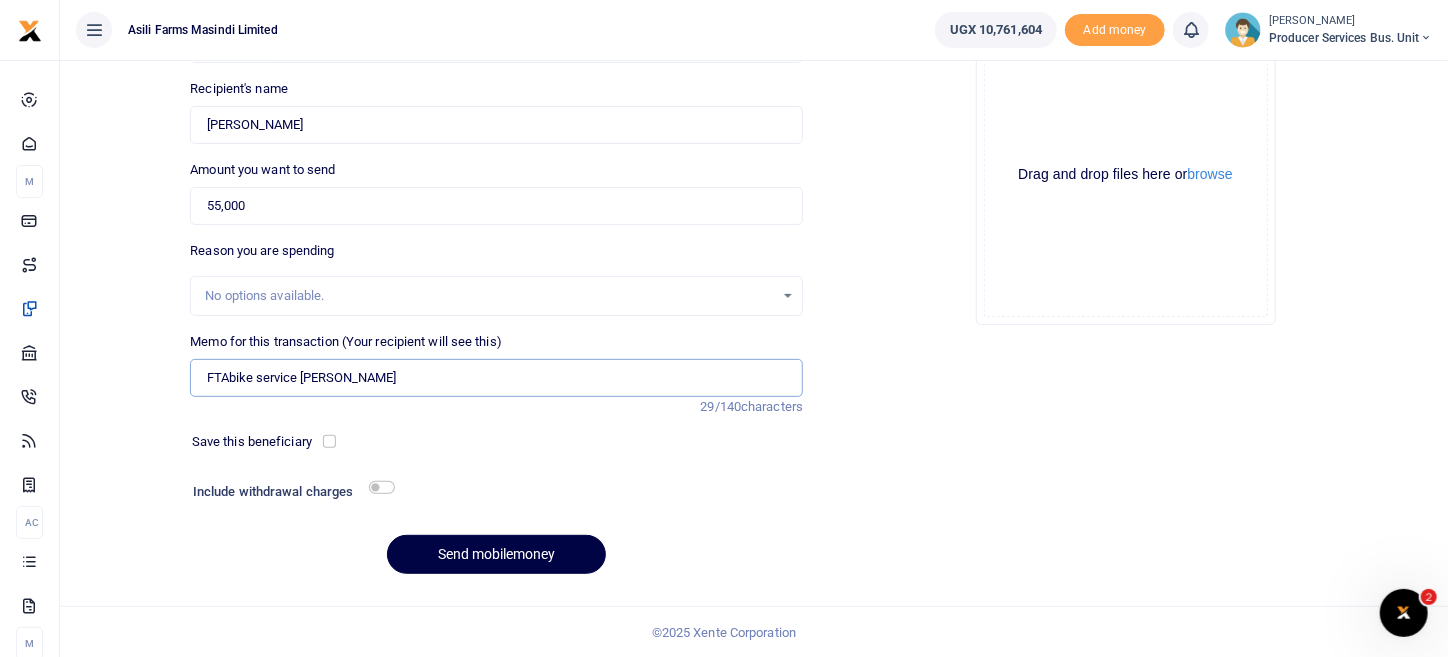 click on "FTAbike service Baluku Andrew" at bounding box center [496, 378] 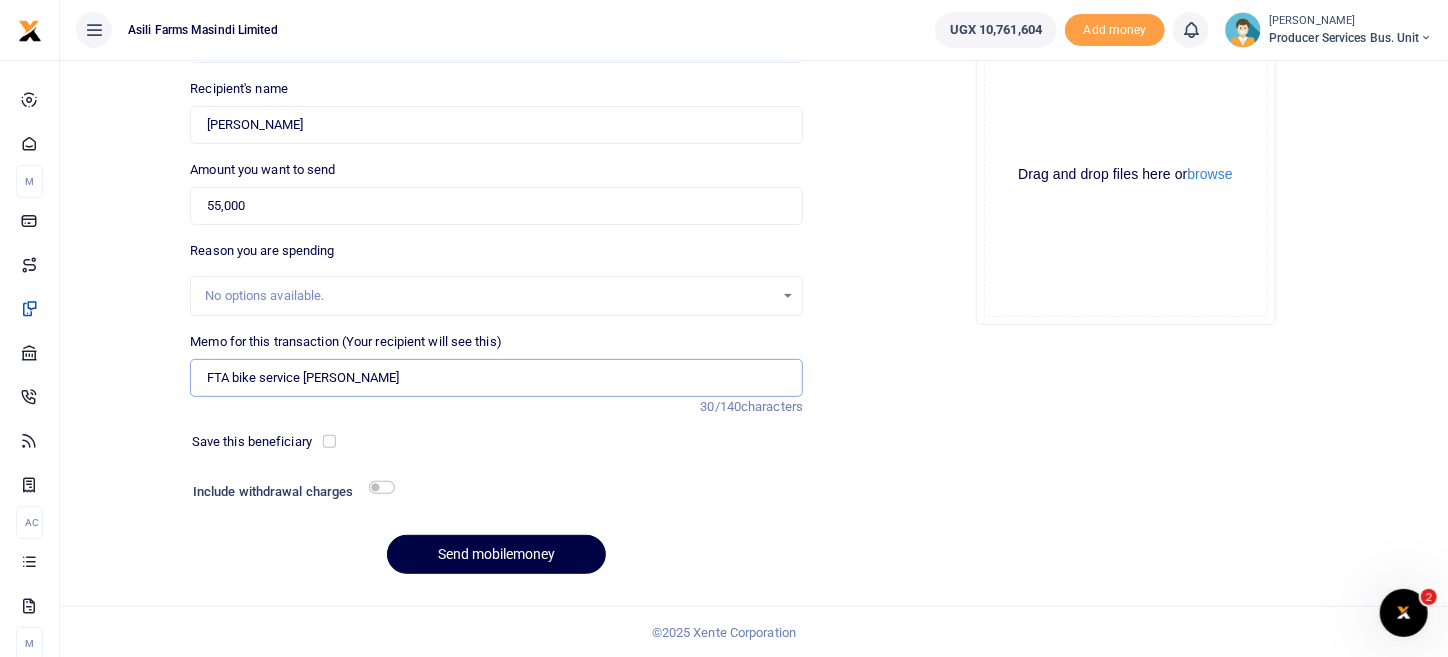 type on "FTA bike service Baluku Andrew" 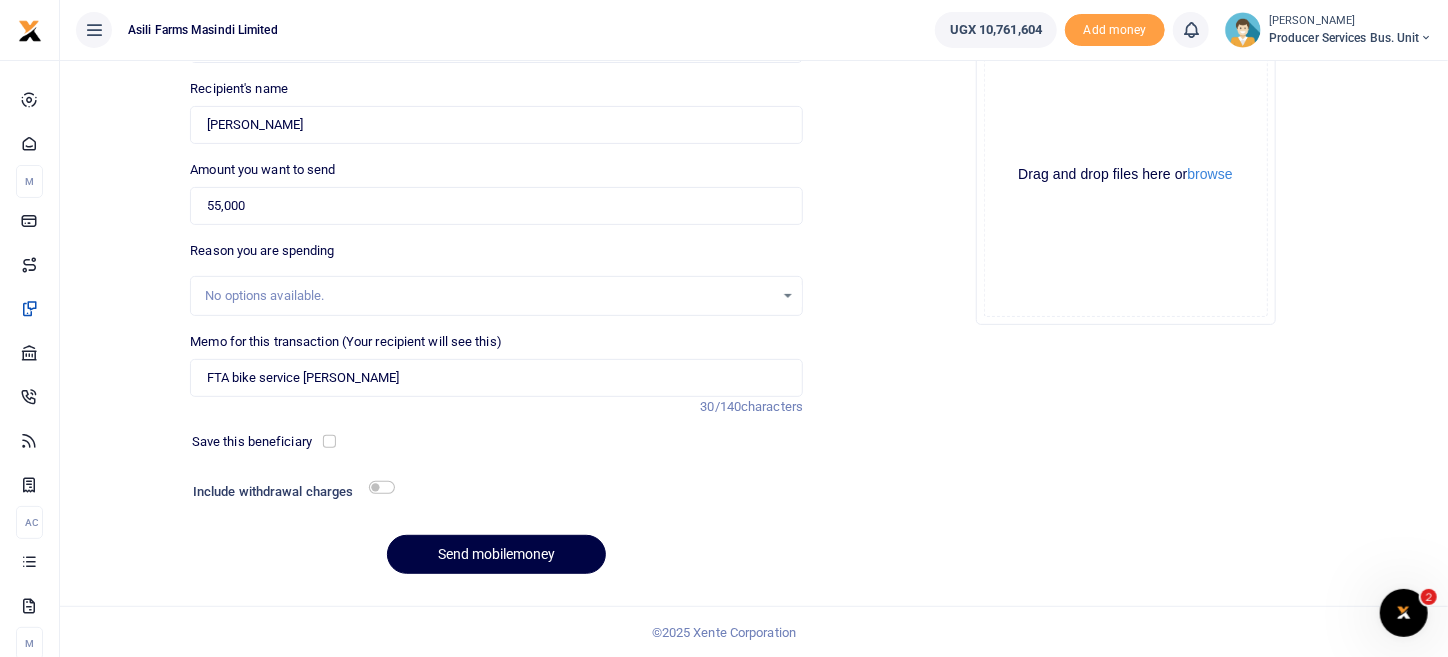 drag, startPoint x: 1387, startPoint y: 336, endPoint x: 1092, endPoint y: 483, distance: 329.5967 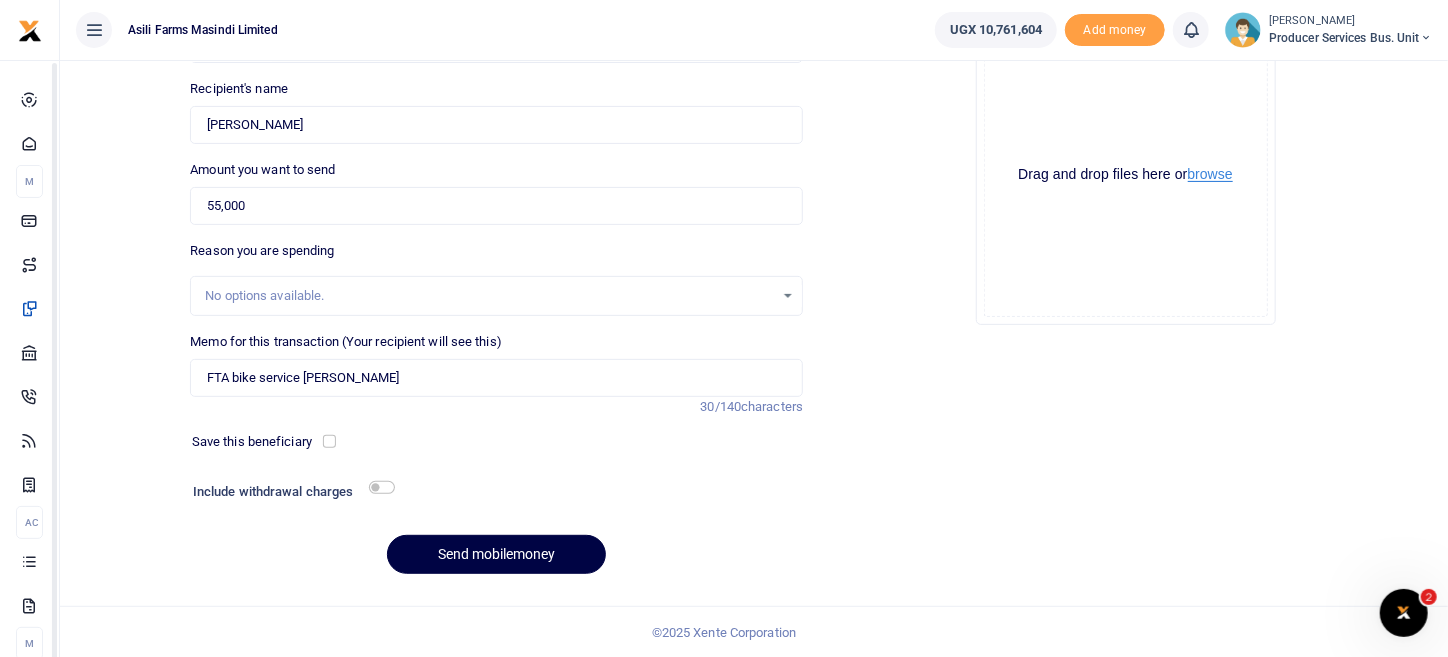 click on "browse" at bounding box center (1210, 174) 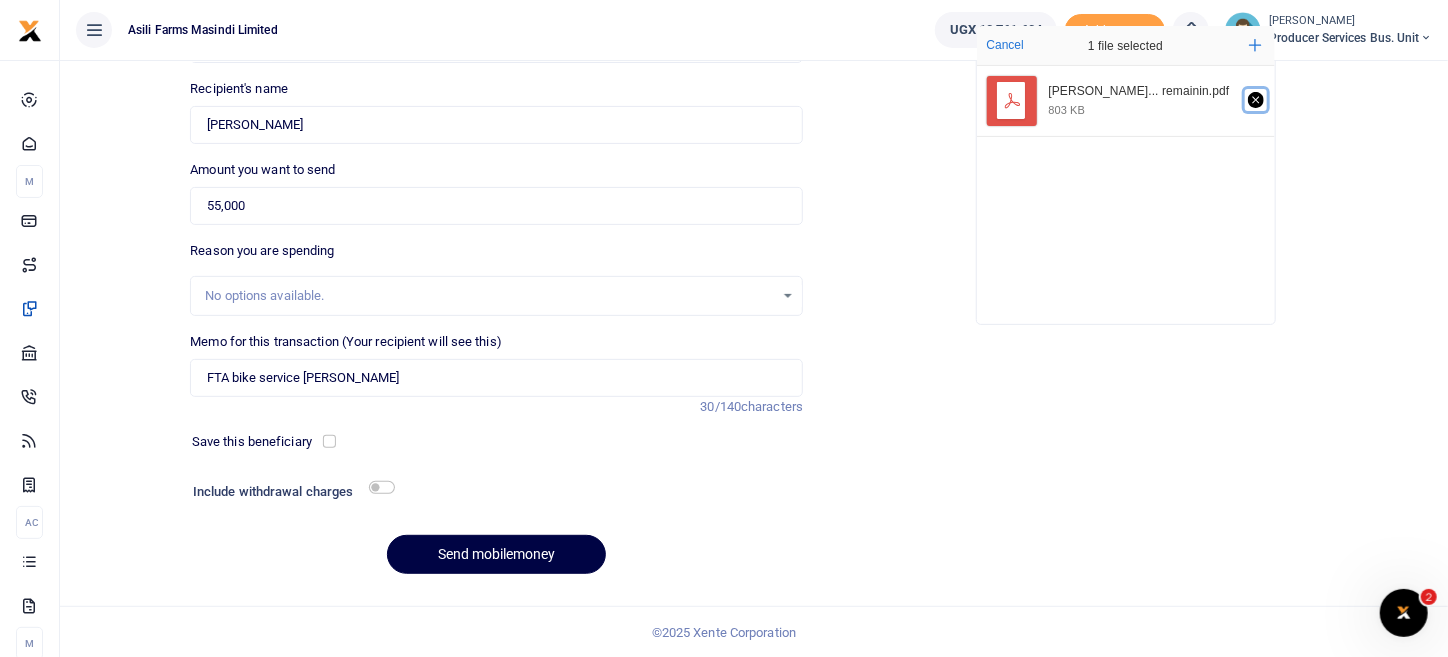 click 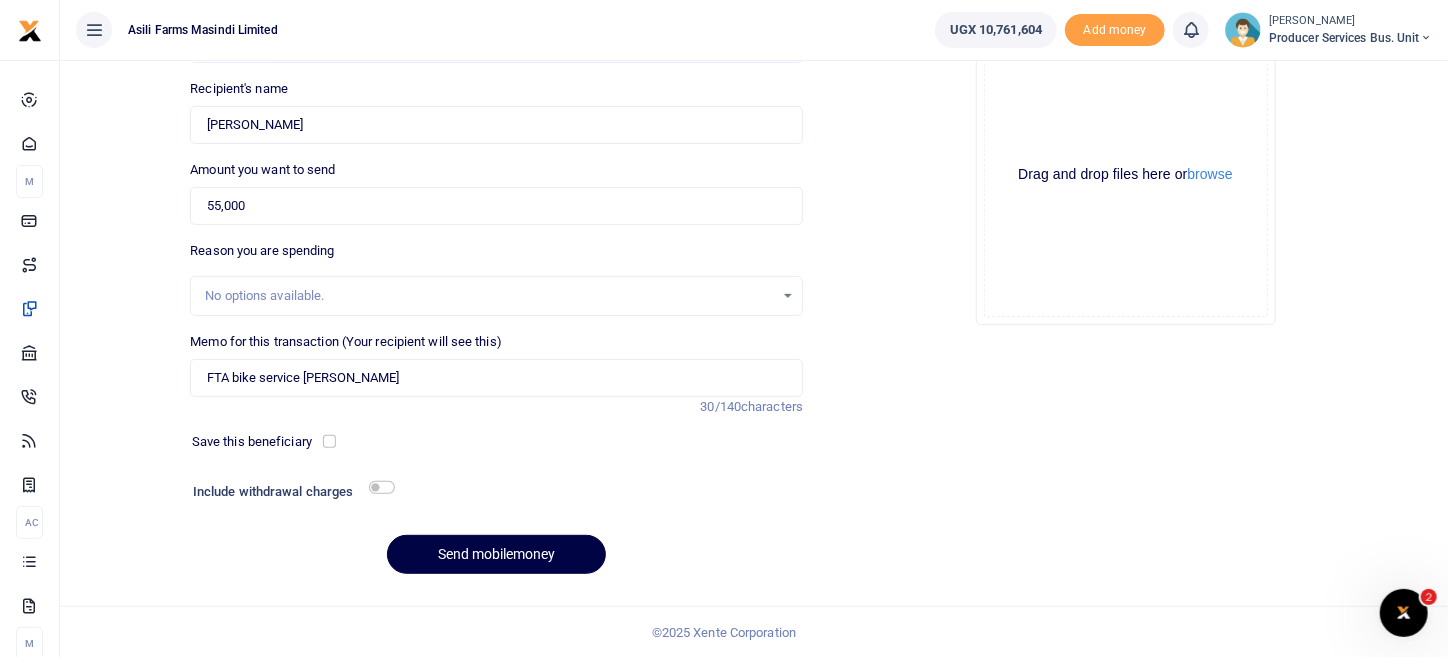 click on "Drag and drop files here or  browse Powered by  Uppy" 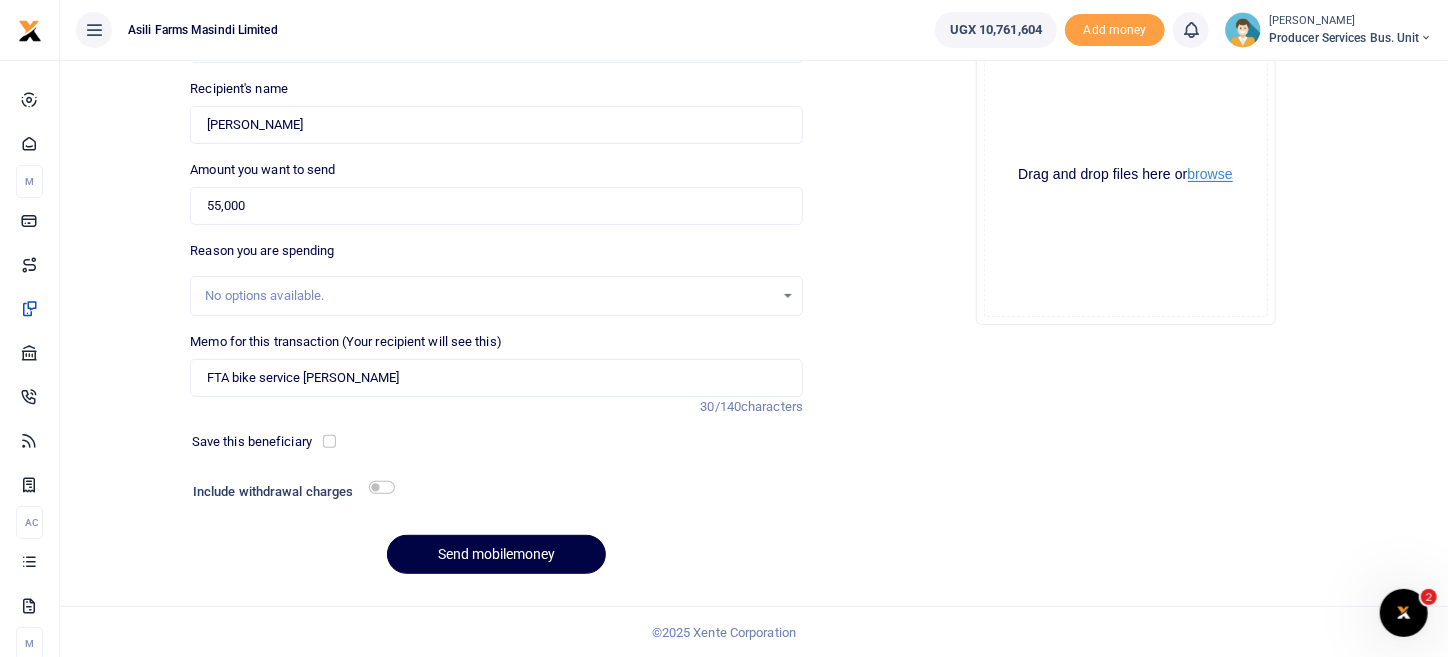 click on "browse" at bounding box center (1210, 174) 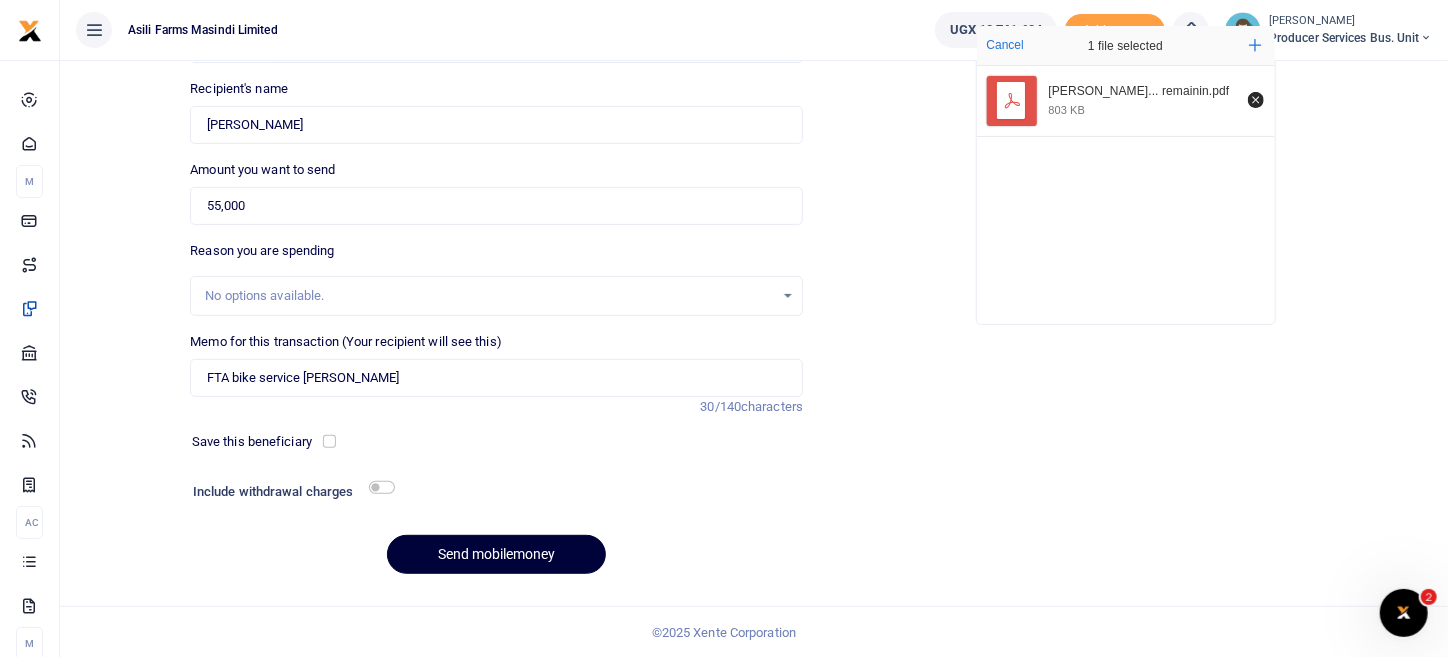 click on "Send mobilemoney" at bounding box center [496, 554] 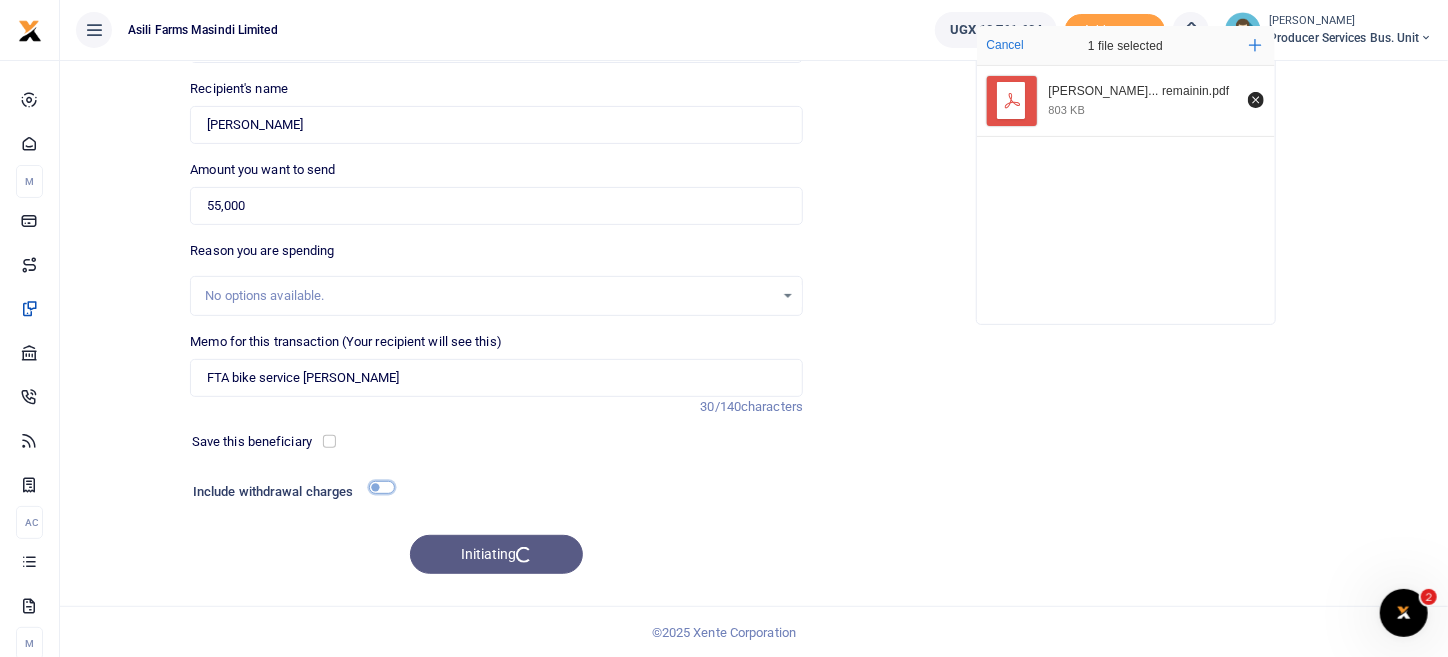 click at bounding box center (382, 487) 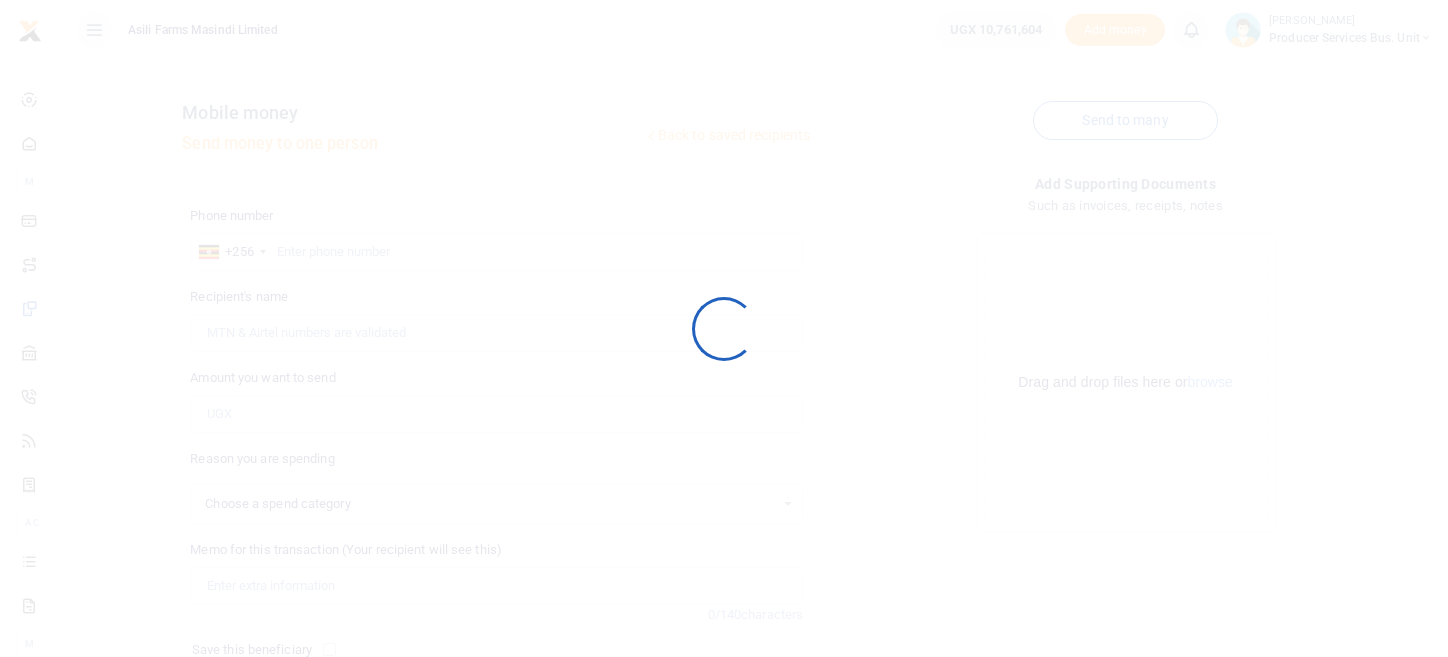 select 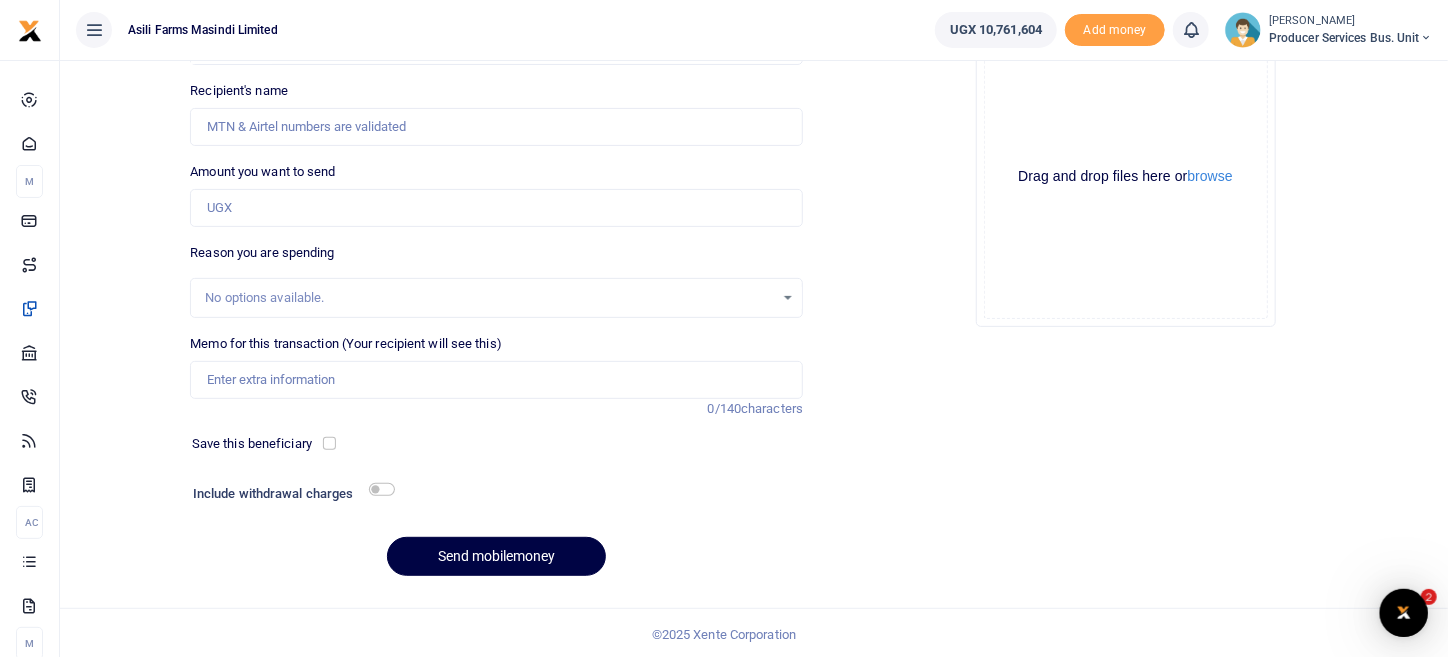 scroll, scrollTop: 0, scrollLeft: 0, axis: both 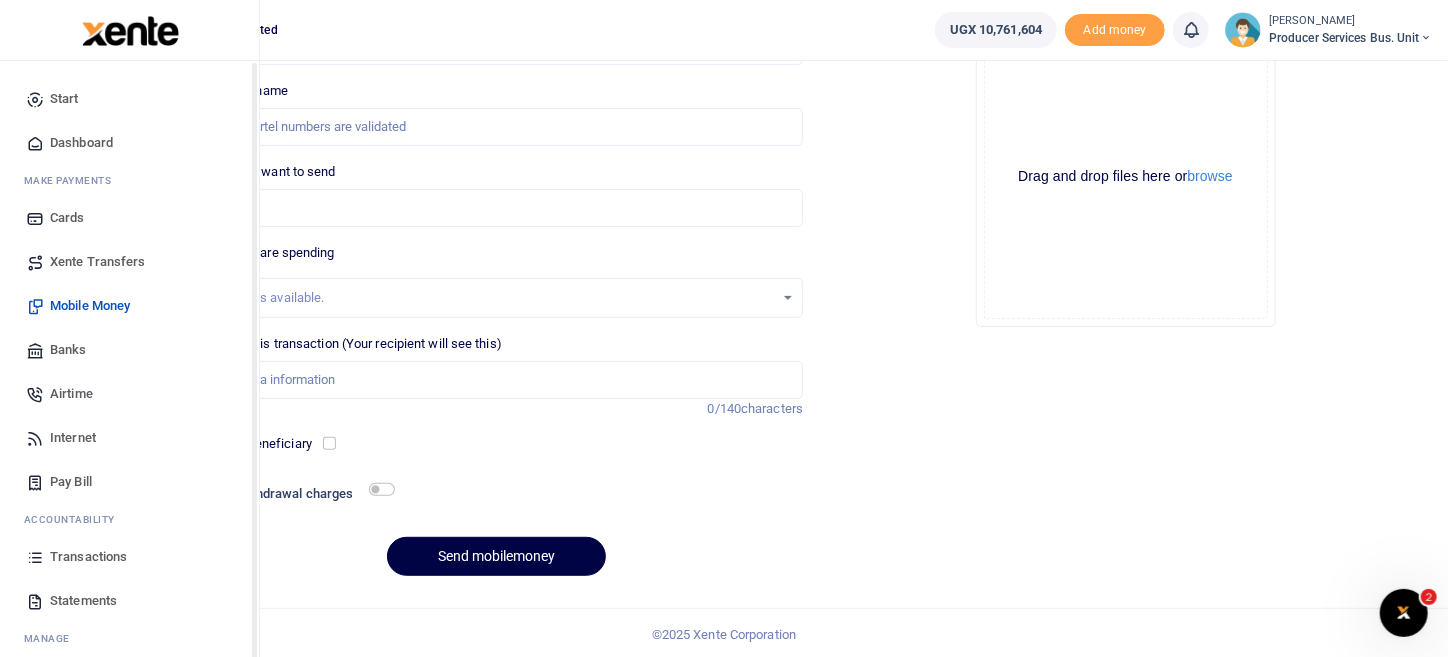 click on "Transactions" at bounding box center (88, 557) 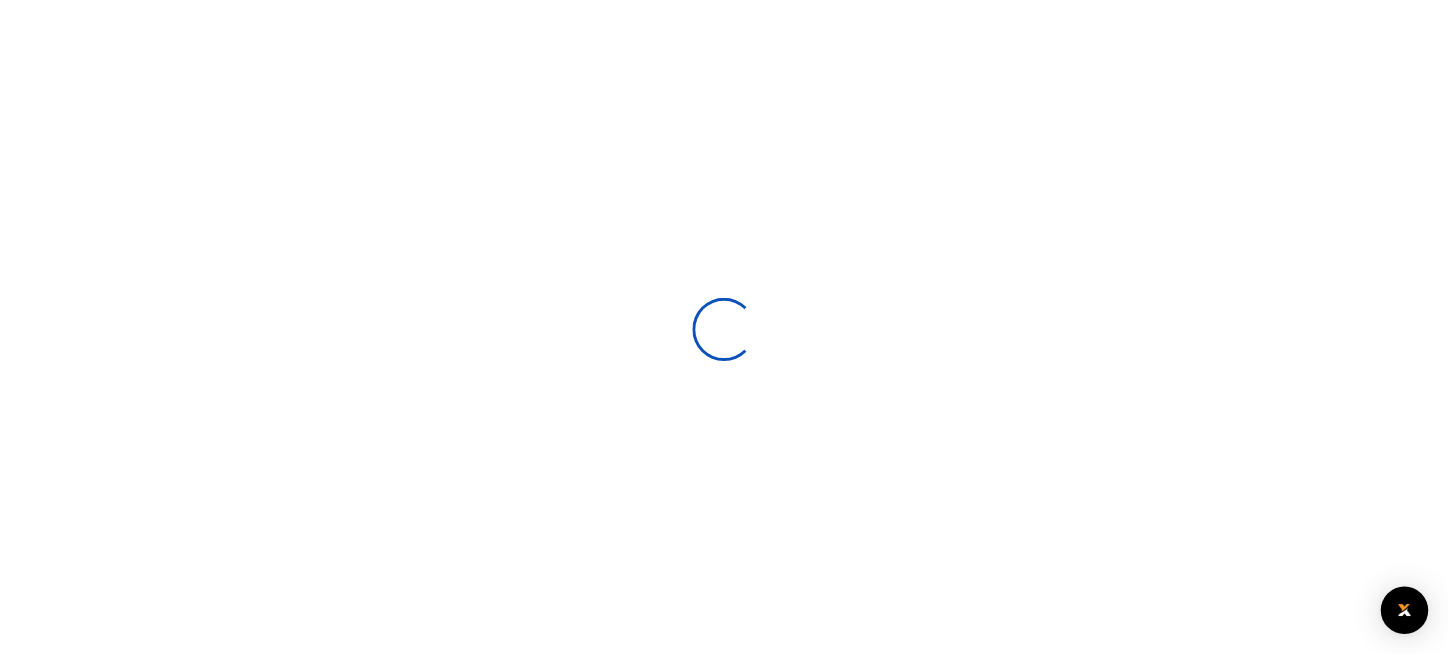 scroll, scrollTop: 0, scrollLeft: 0, axis: both 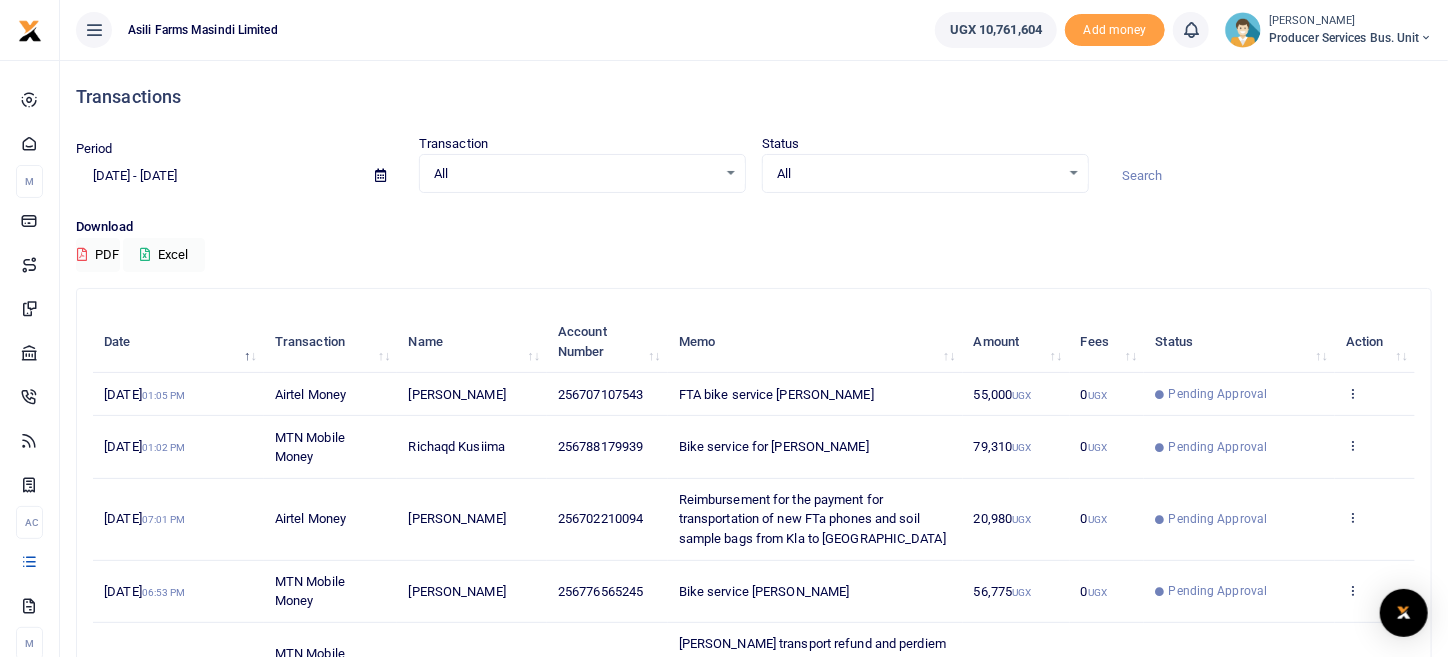 click on "View details
Send again" at bounding box center [1375, 394] 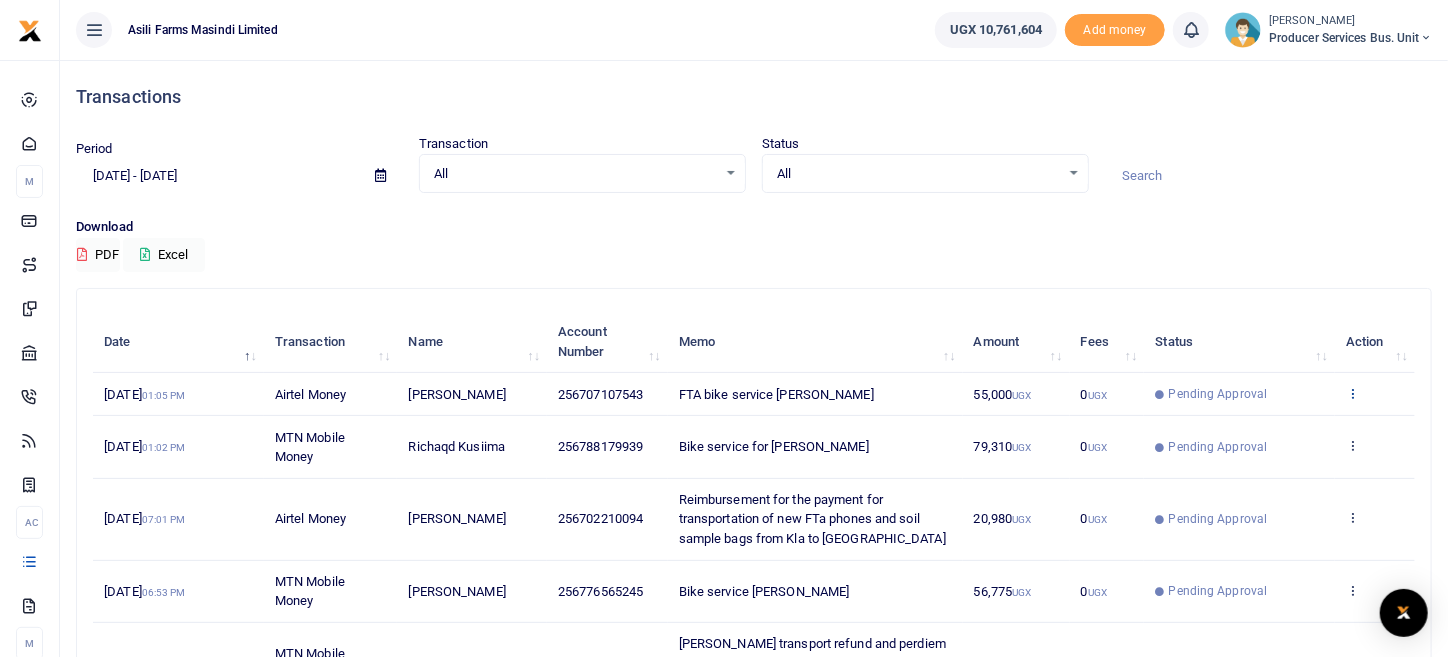 click at bounding box center (1352, 393) 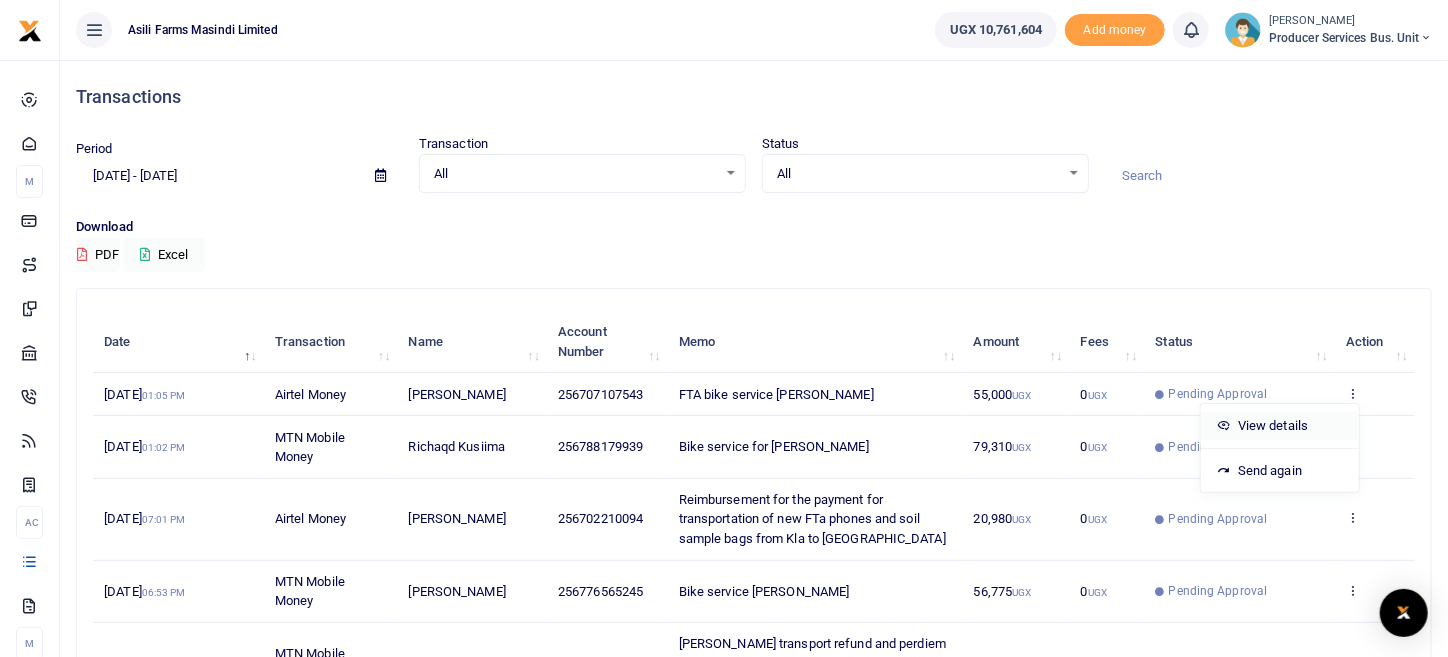click on "View details" at bounding box center [1280, 426] 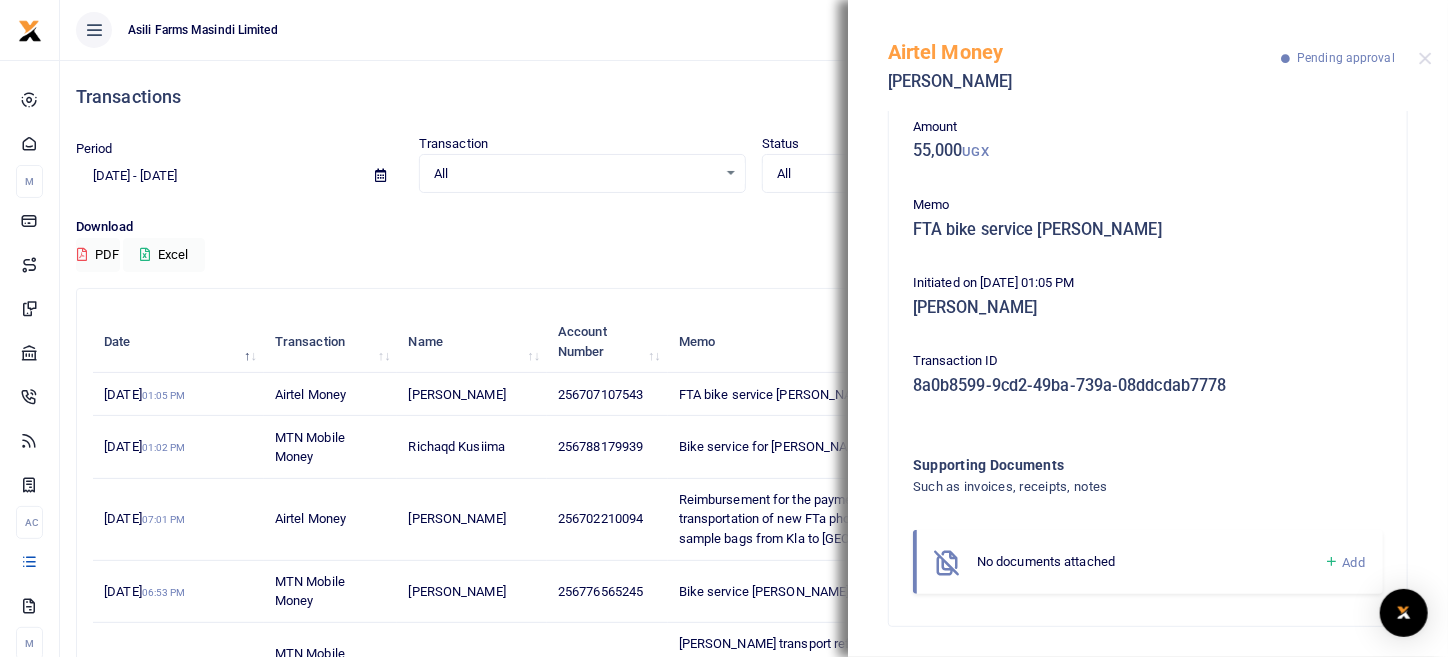 scroll, scrollTop: 102, scrollLeft: 0, axis: vertical 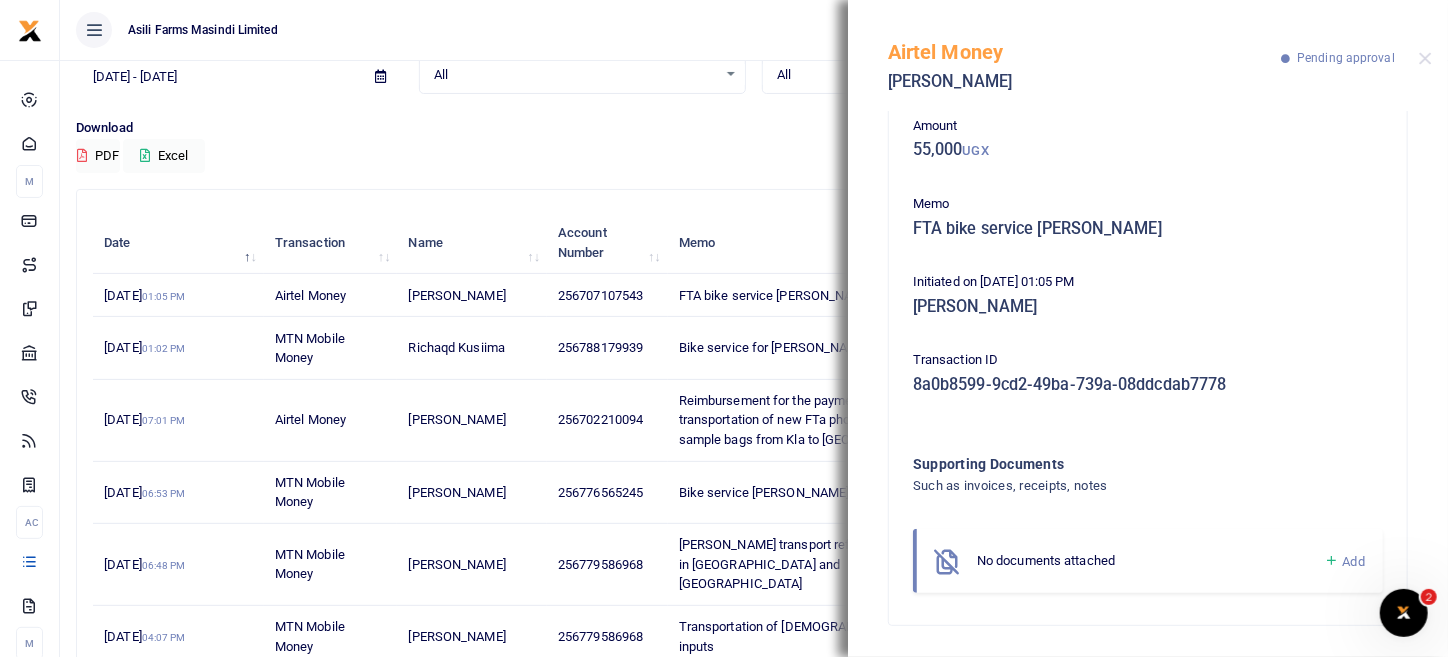 drag, startPoint x: 627, startPoint y: 44, endPoint x: 1027, endPoint y: 15, distance: 401.04987 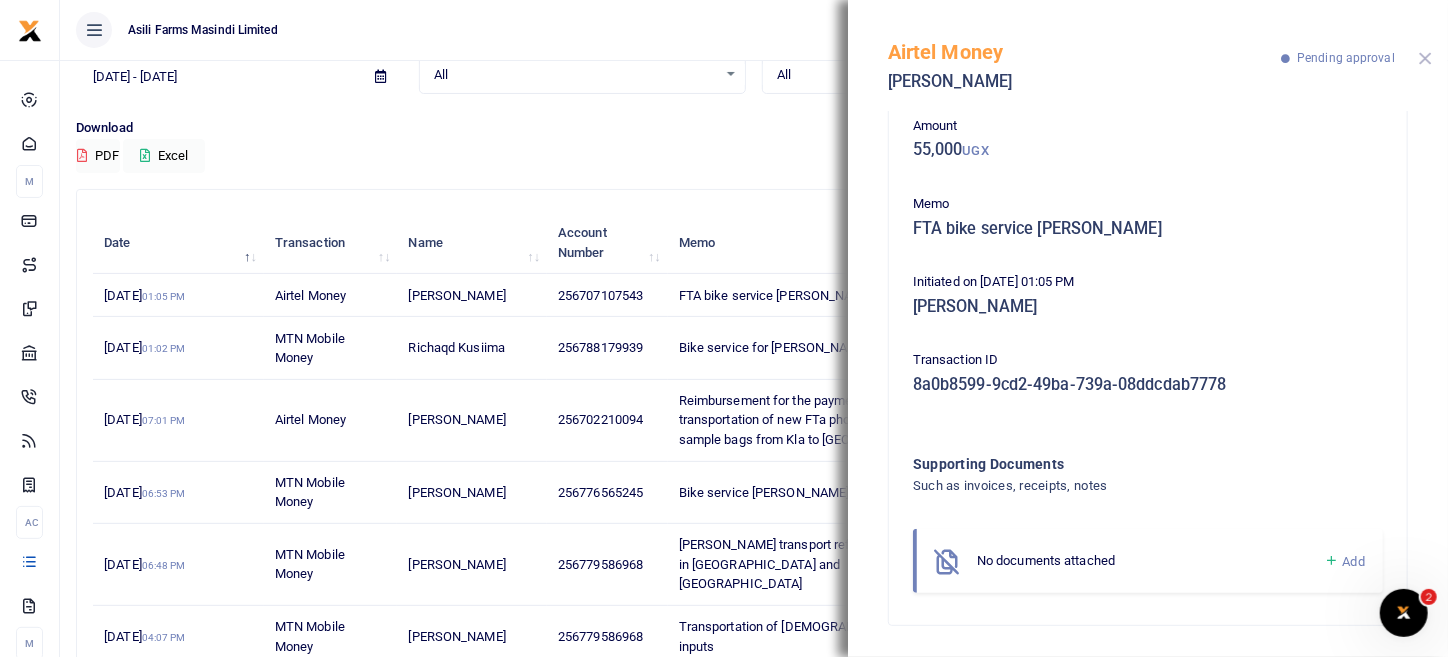 click at bounding box center (1425, 58) 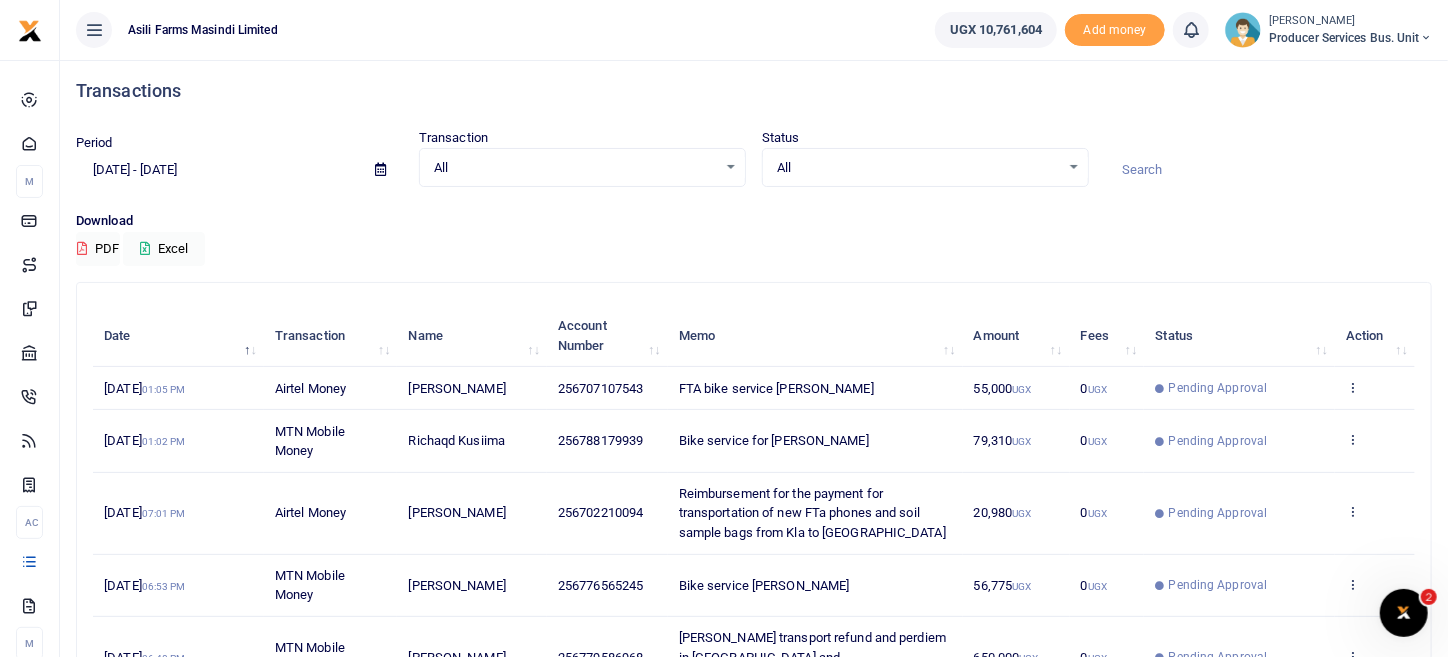 scroll, scrollTop: 0, scrollLeft: 0, axis: both 